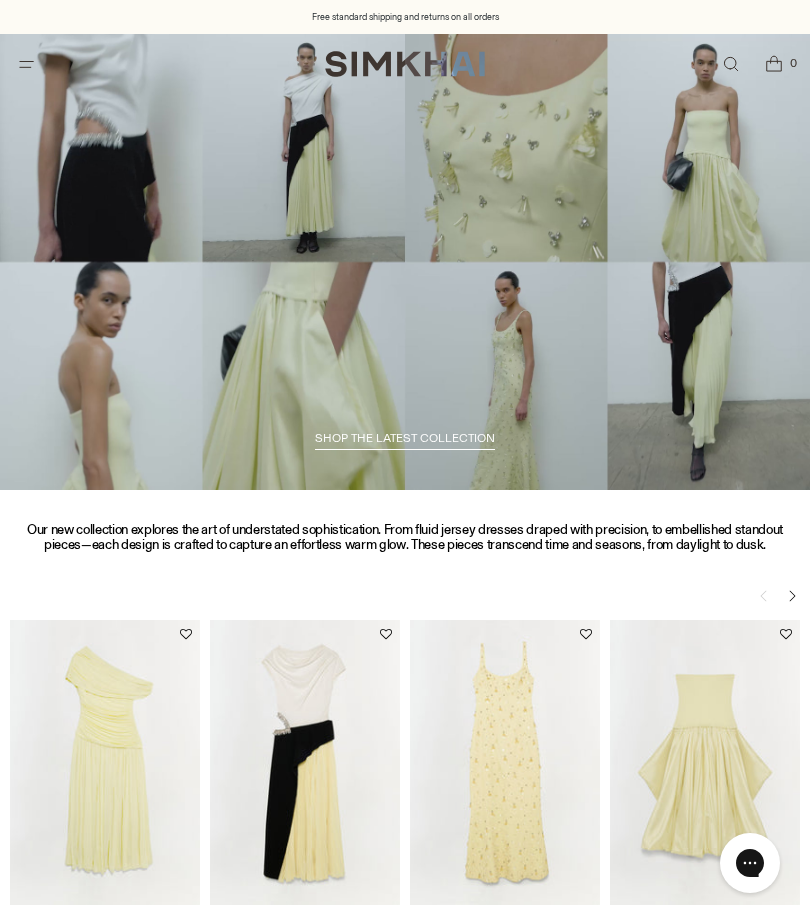 scroll, scrollTop: 0, scrollLeft: 0, axis: both 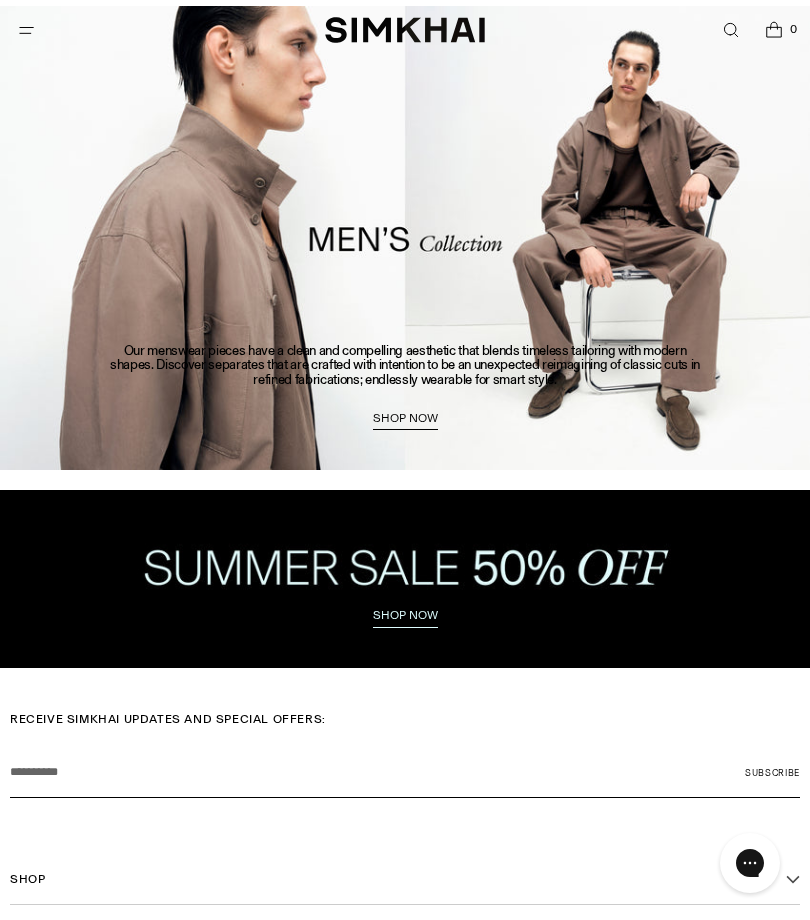 click at bounding box center [405, 578] 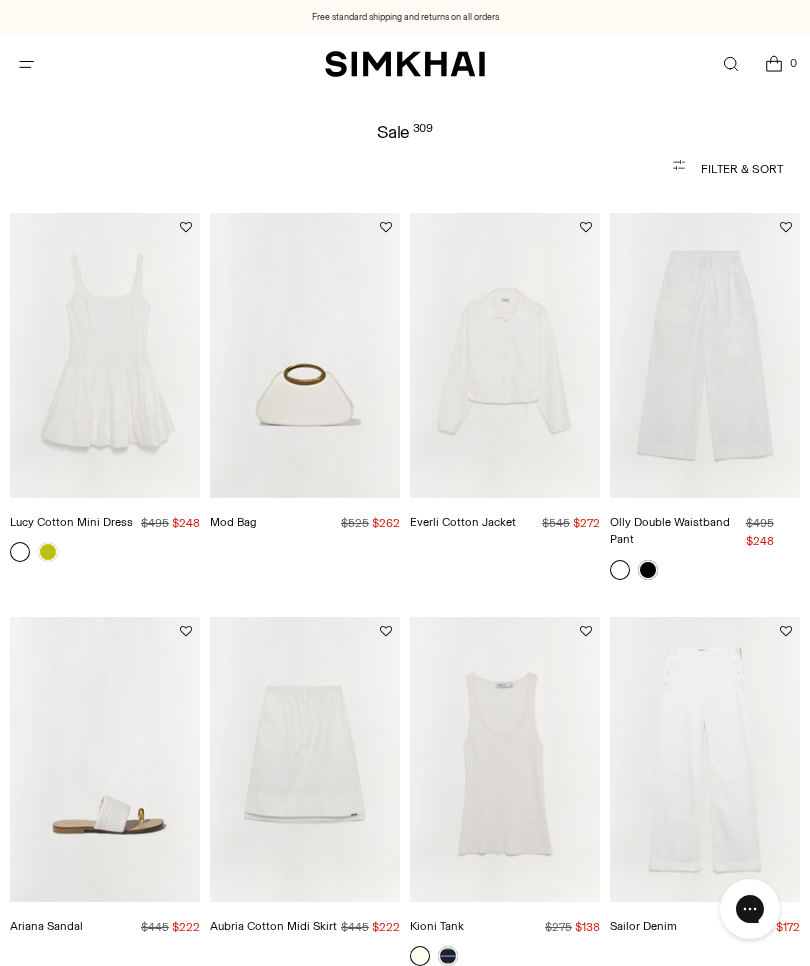 scroll, scrollTop: 0, scrollLeft: 0, axis: both 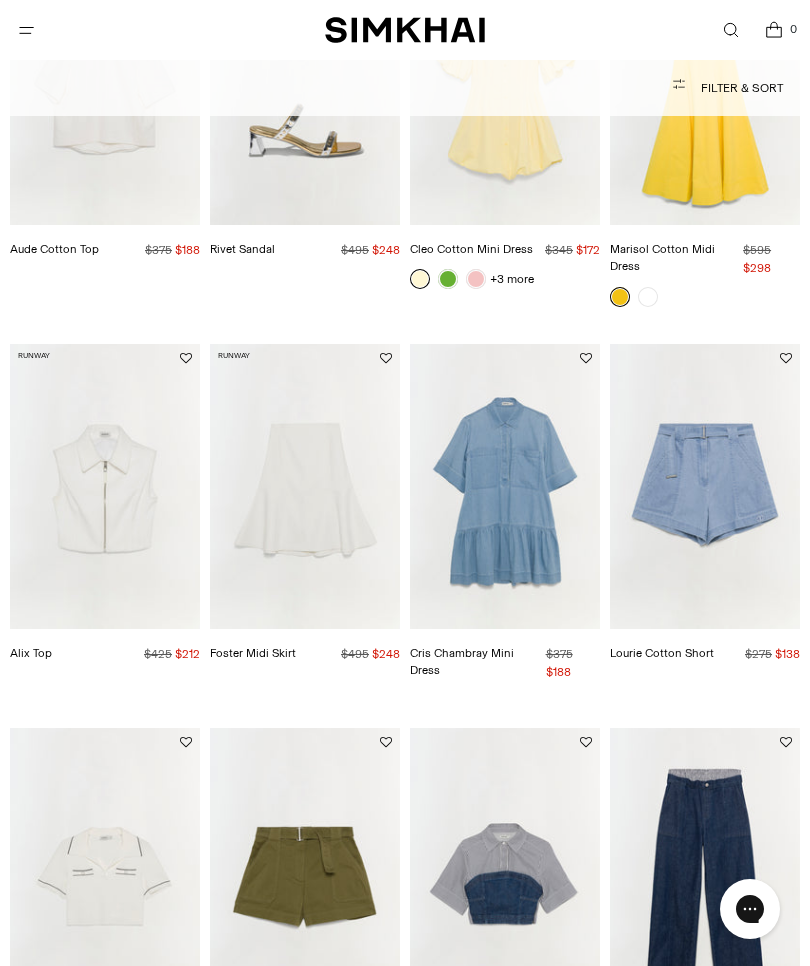 click at bounding box center [305, 486] 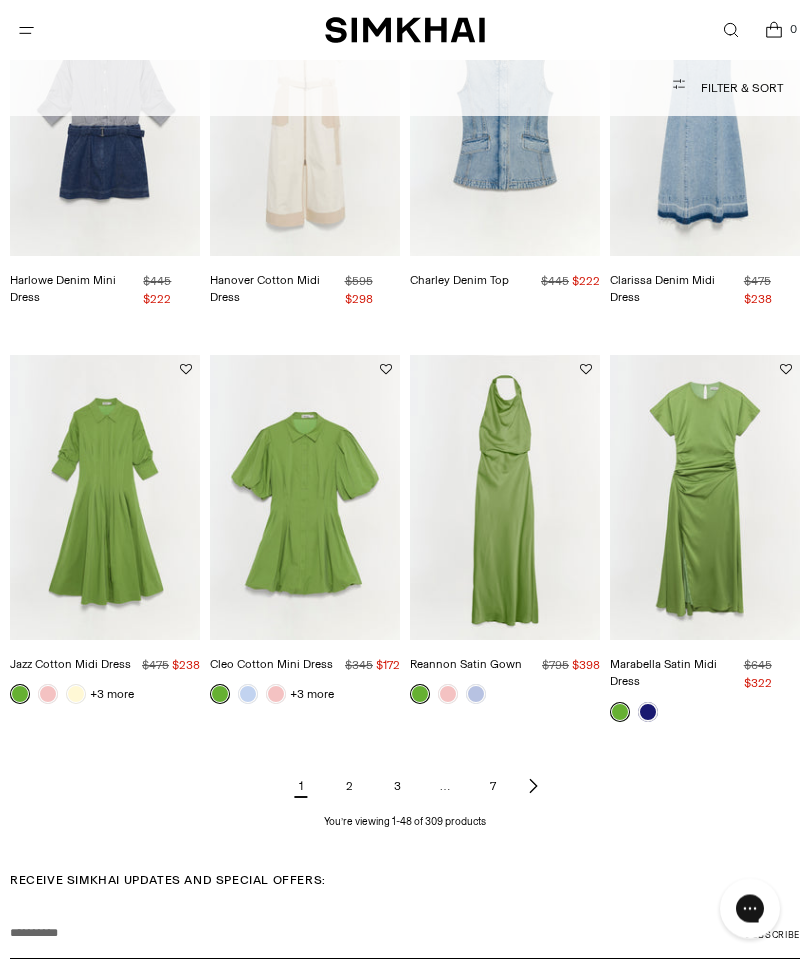 scroll, scrollTop: 4158, scrollLeft: 0, axis: vertical 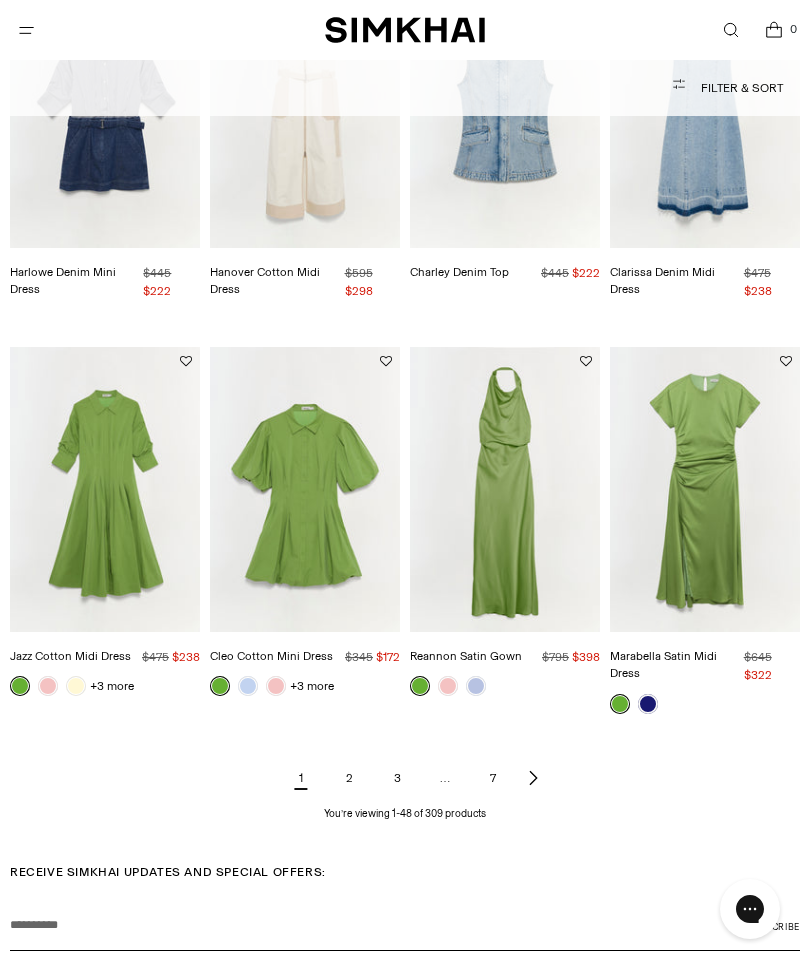 click on "2" at bounding box center (349, 778) 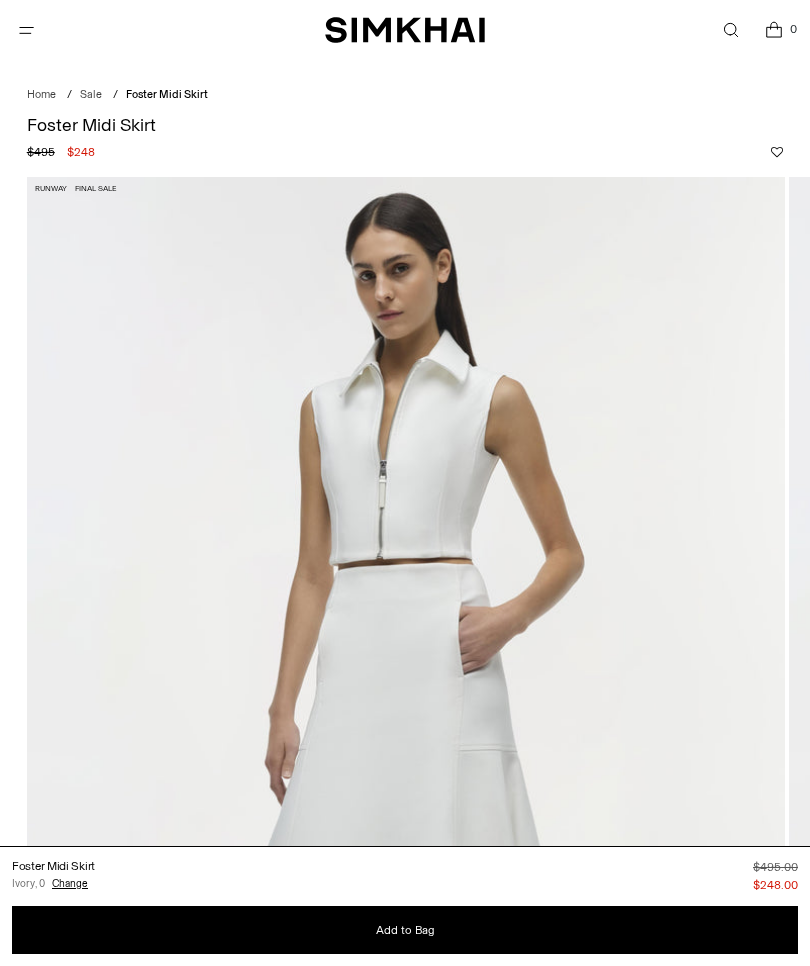 scroll, scrollTop: 0, scrollLeft: 0, axis: both 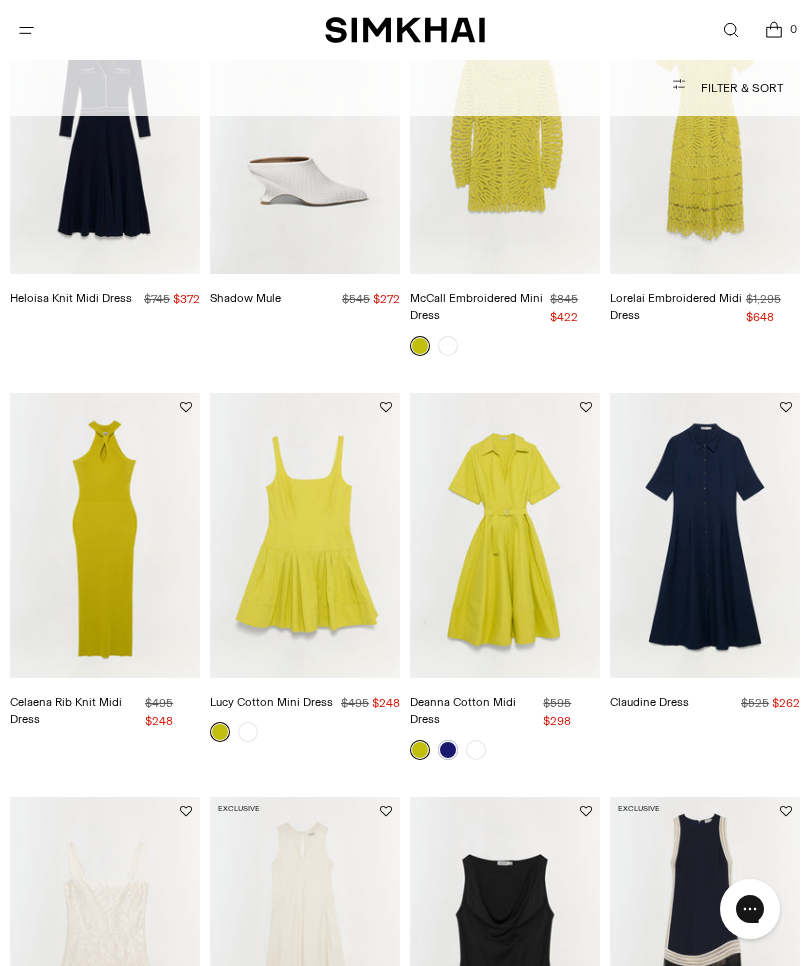 click at bounding box center [505, 535] 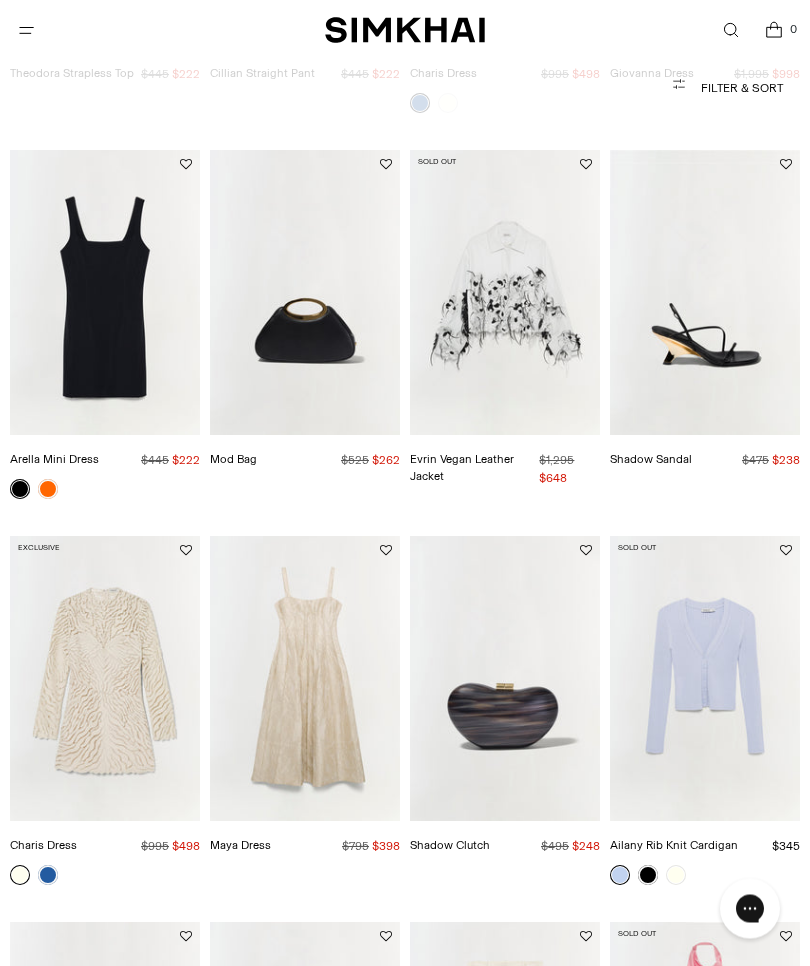 scroll, scrollTop: 1641, scrollLeft: 0, axis: vertical 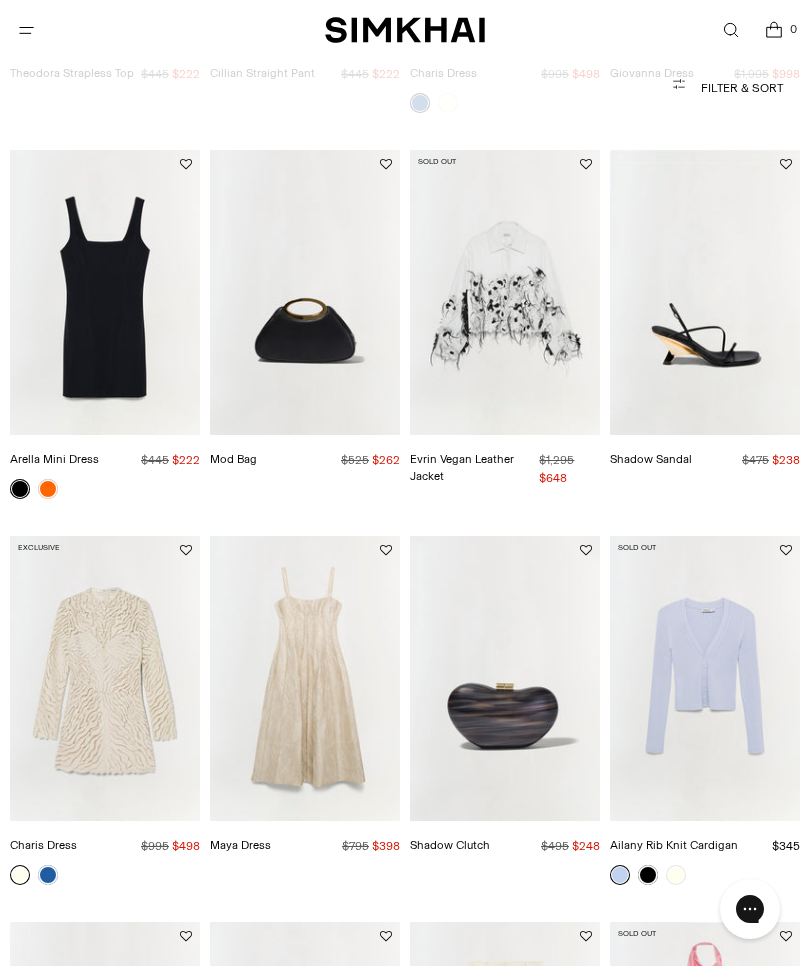 click at bounding box center [705, 678] 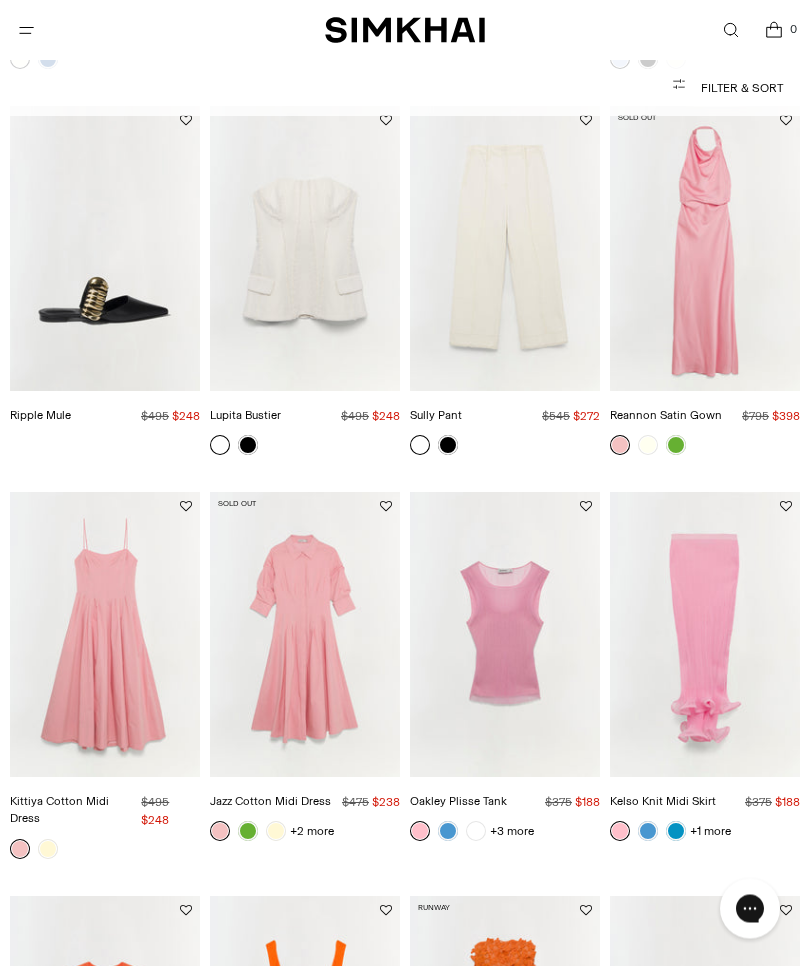 scroll, scrollTop: 2457, scrollLeft: 0, axis: vertical 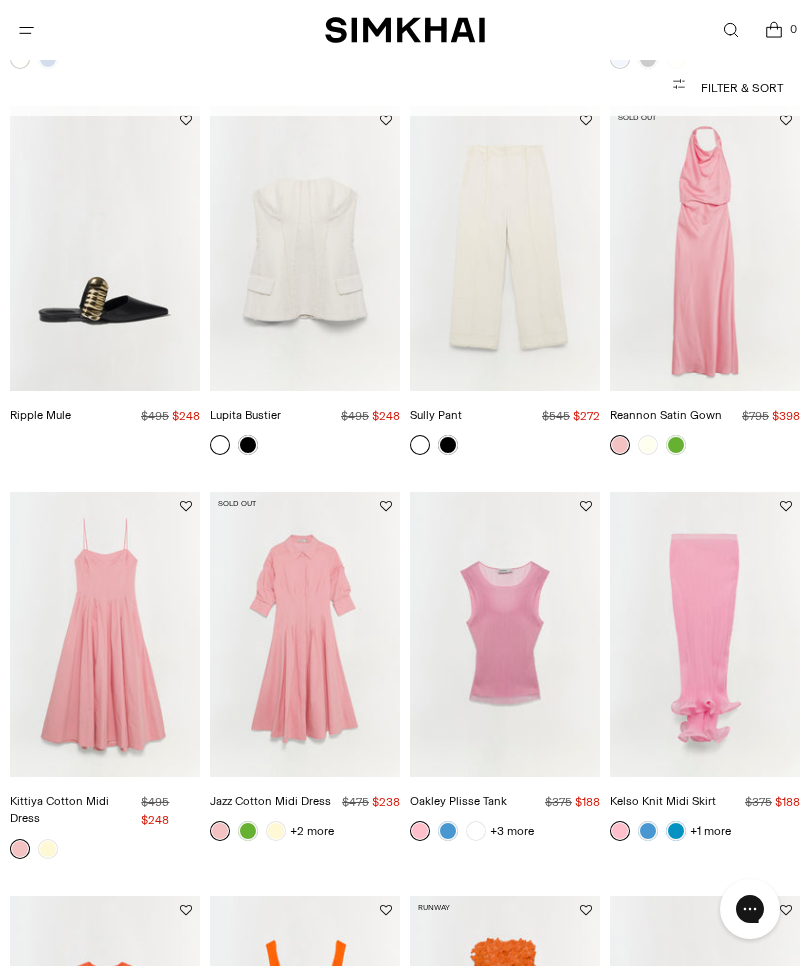 click at bounding box center (505, 634) 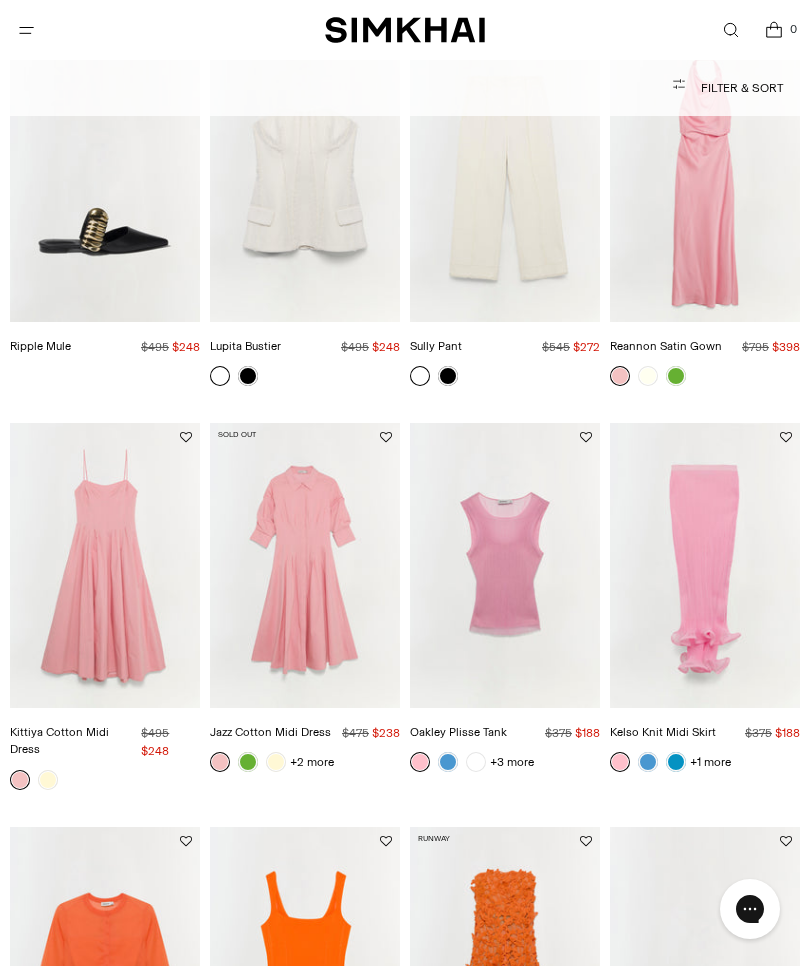 click on "SIMKHAI
0" at bounding box center [405, 30] 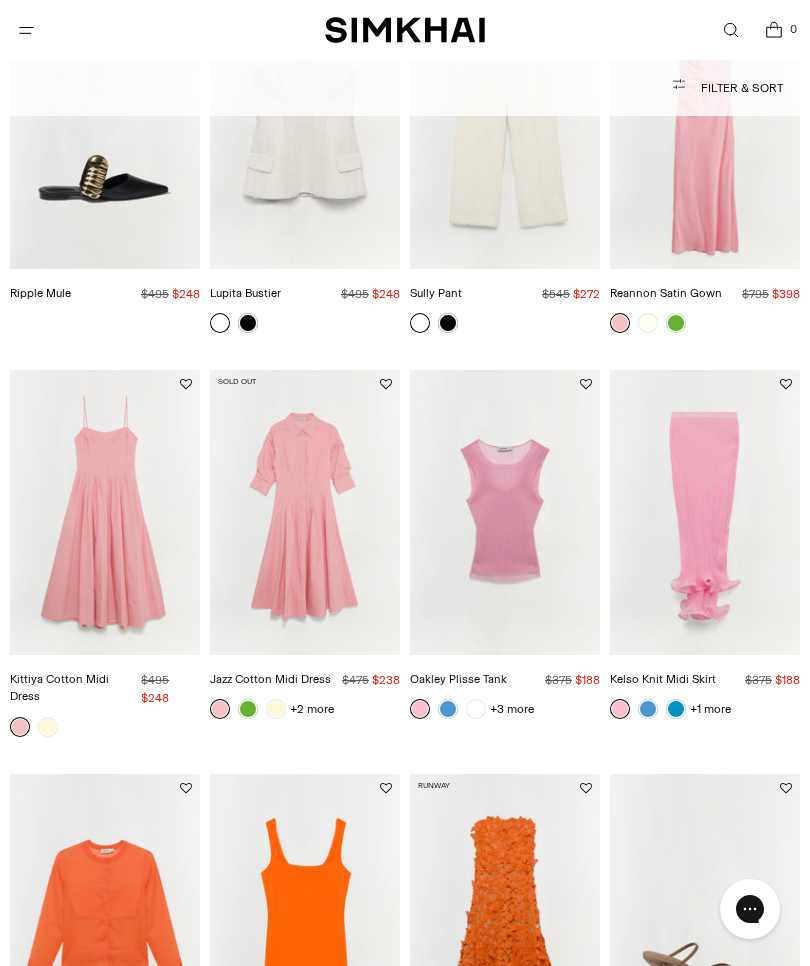 click on "SIMKHAI
0" at bounding box center [405, 30] 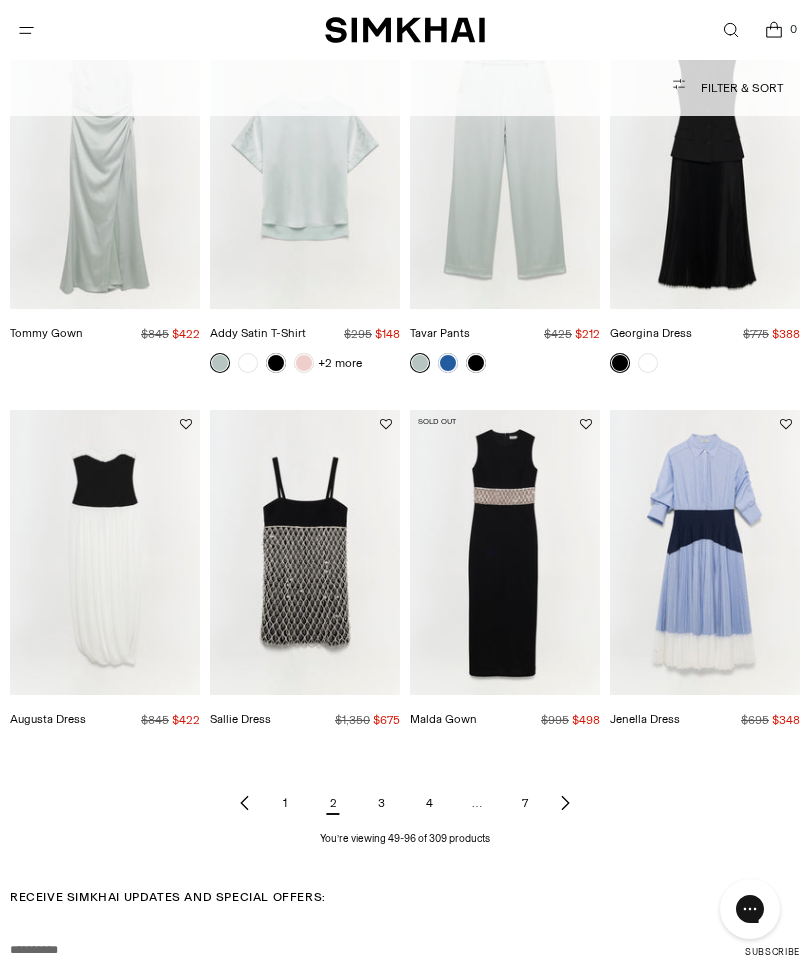 scroll, scrollTop: 4149, scrollLeft: 0, axis: vertical 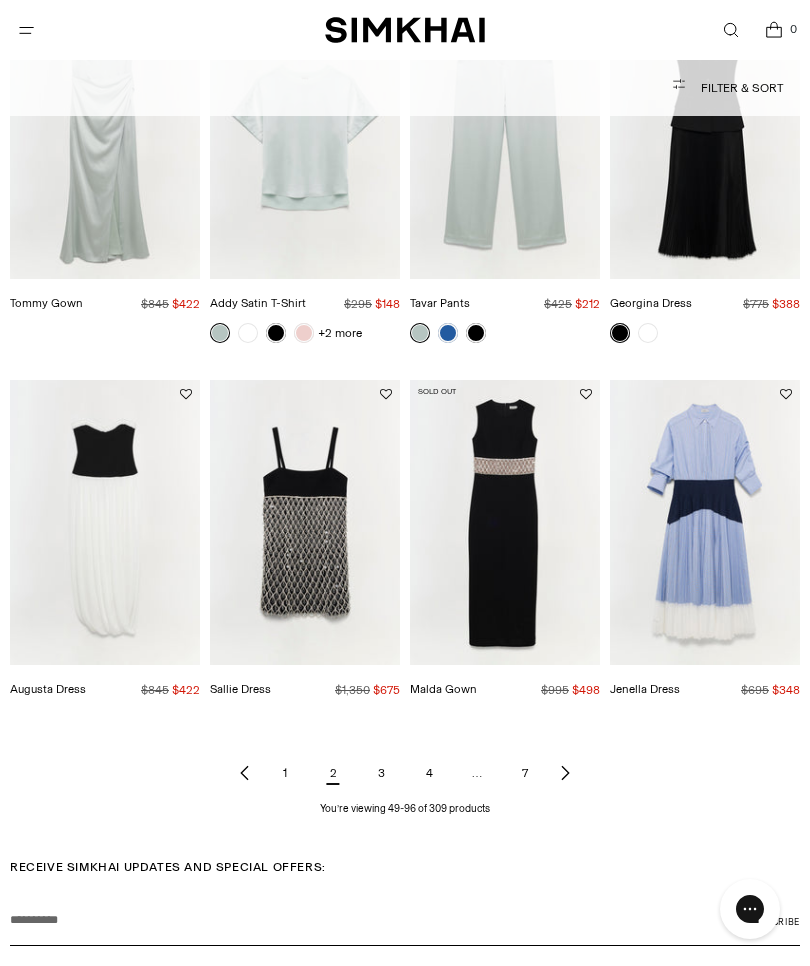 click on "3" at bounding box center [381, 773] 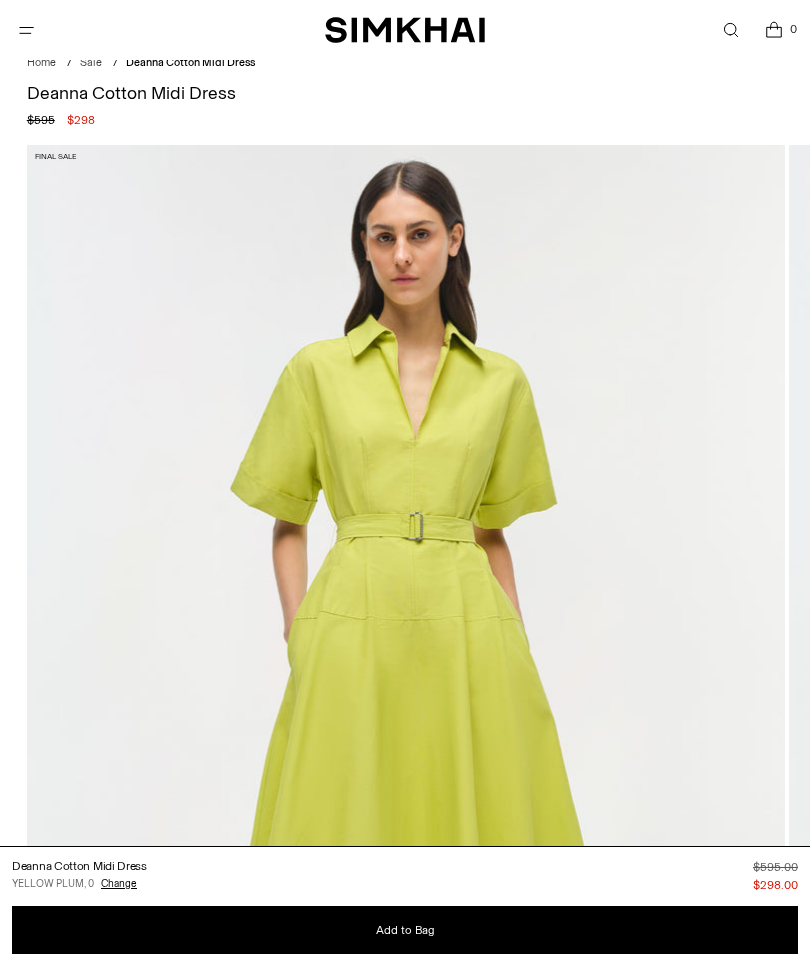 scroll, scrollTop: 144, scrollLeft: 0, axis: vertical 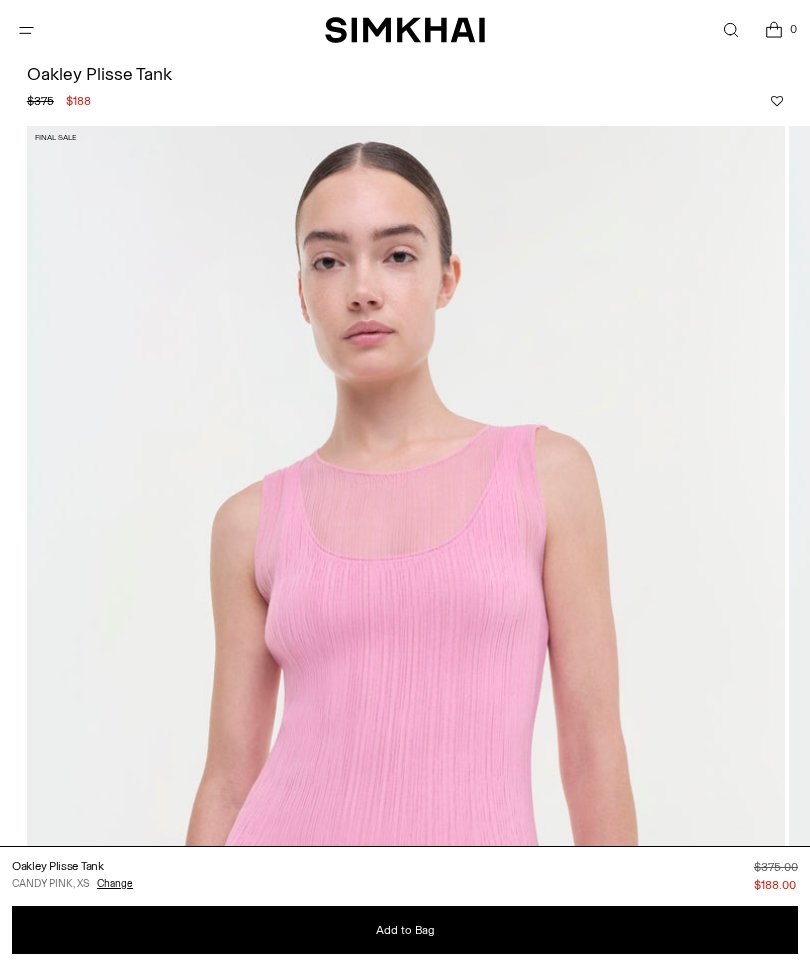 click on "Change" at bounding box center [115, 883] 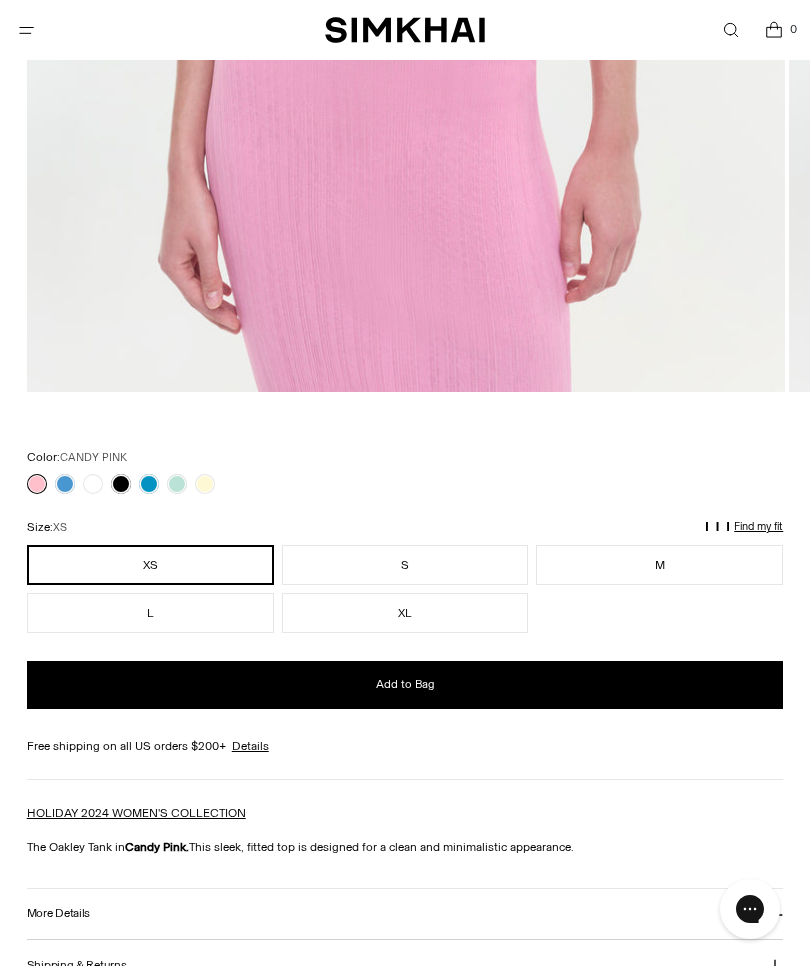 scroll, scrollTop: 979, scrollLeft: 0, axis: vertical 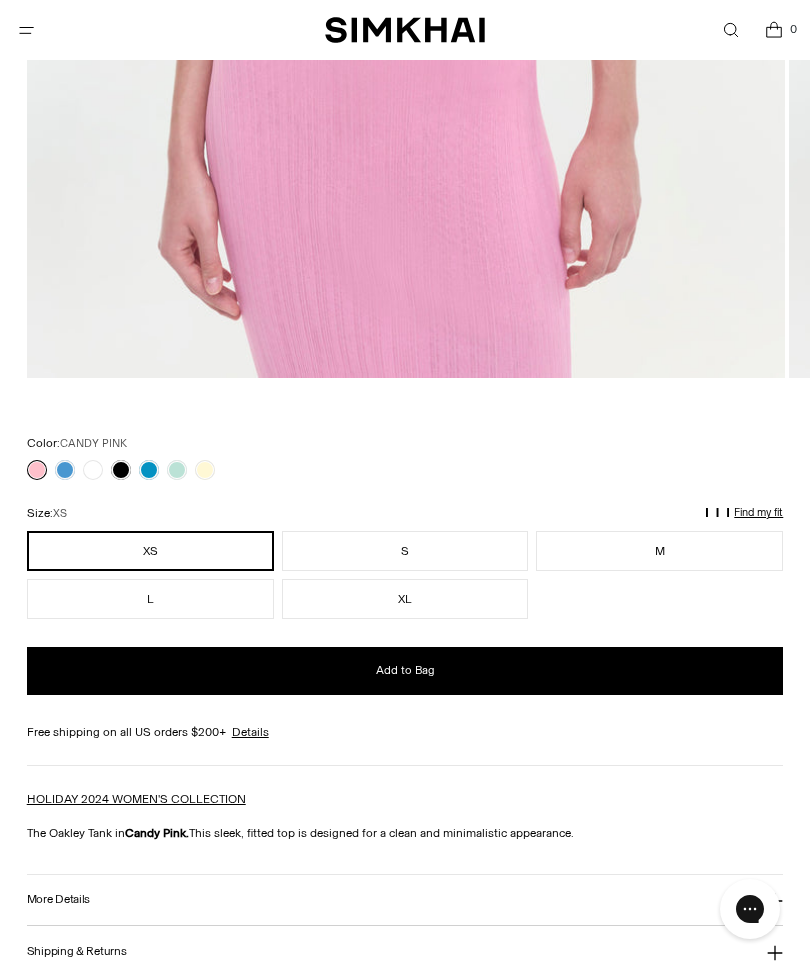 click on "Color:
CANDY PINK" at bounding box center [405, 457] 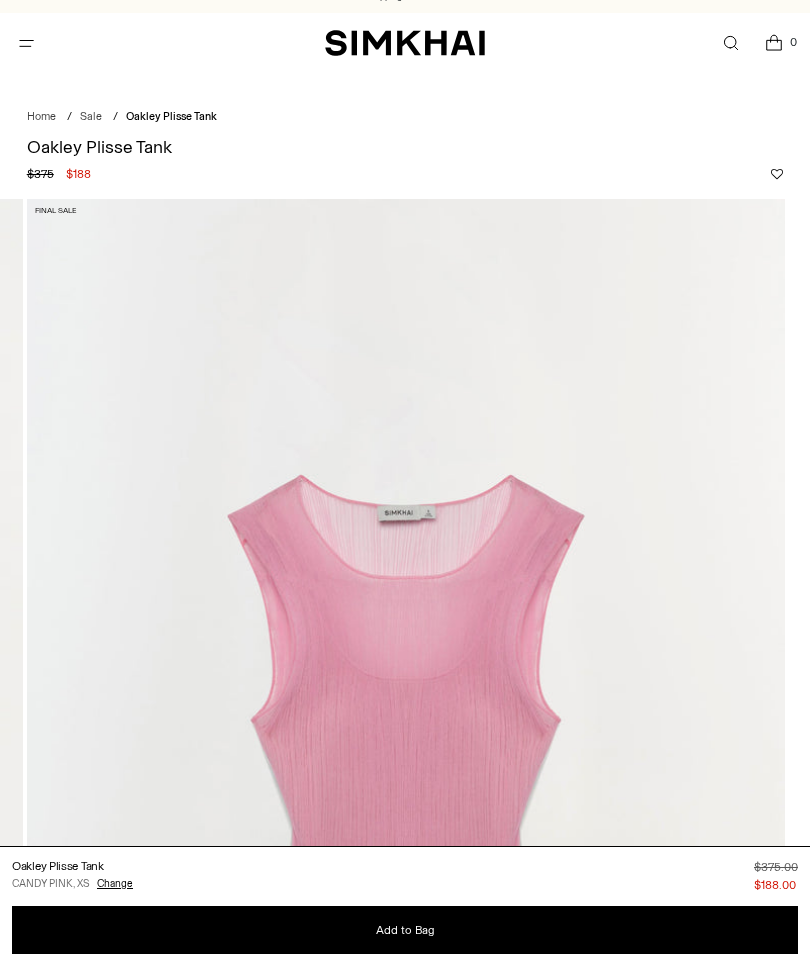 scroll, scrollTop: 0, scrollLeft: 0, axis: both 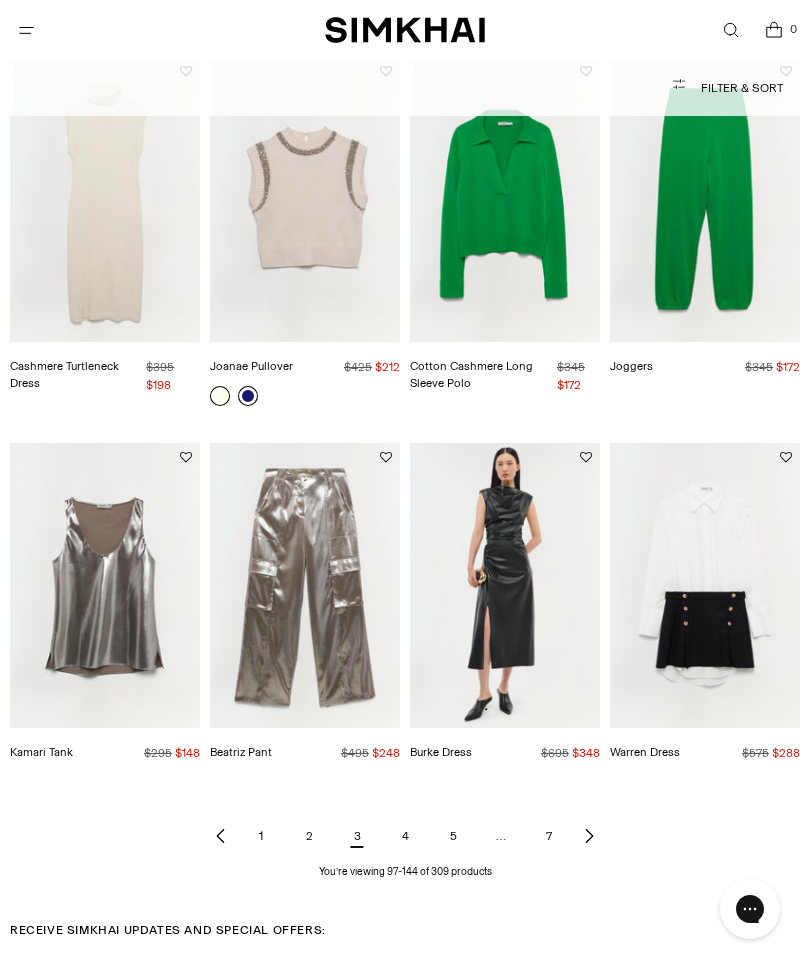 click on "4" at bounding box center (405, 836) 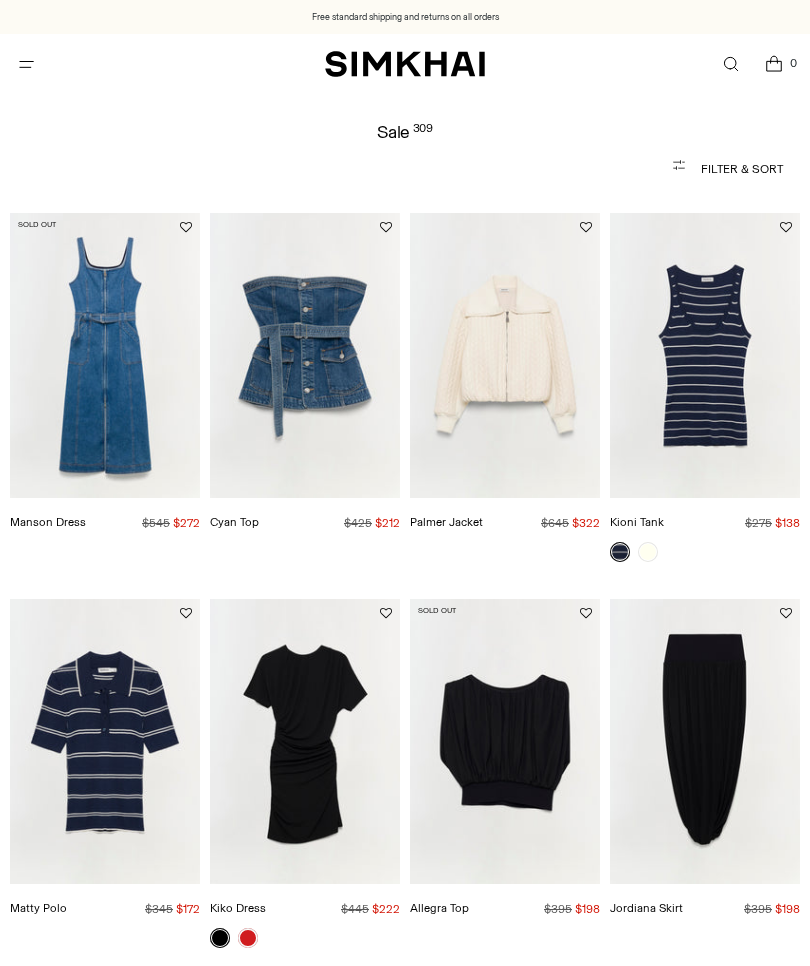 scroll, scrollTop: 0, scrollLeft: 0, axis: both 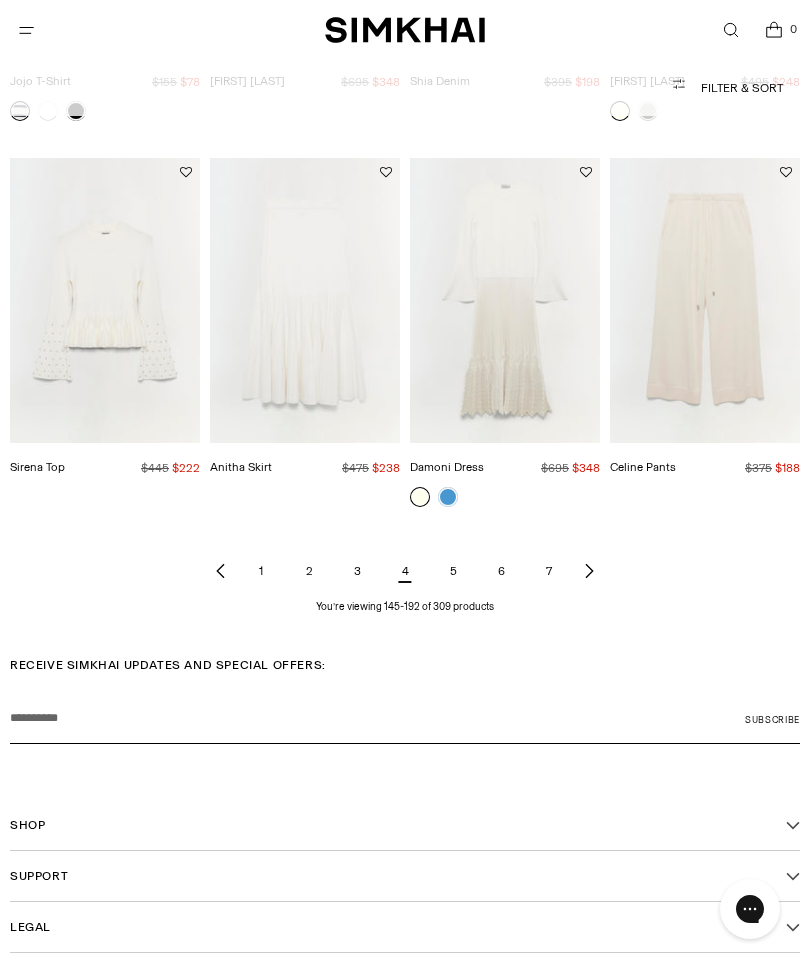 click on "5" at bounding box center (453, 571) 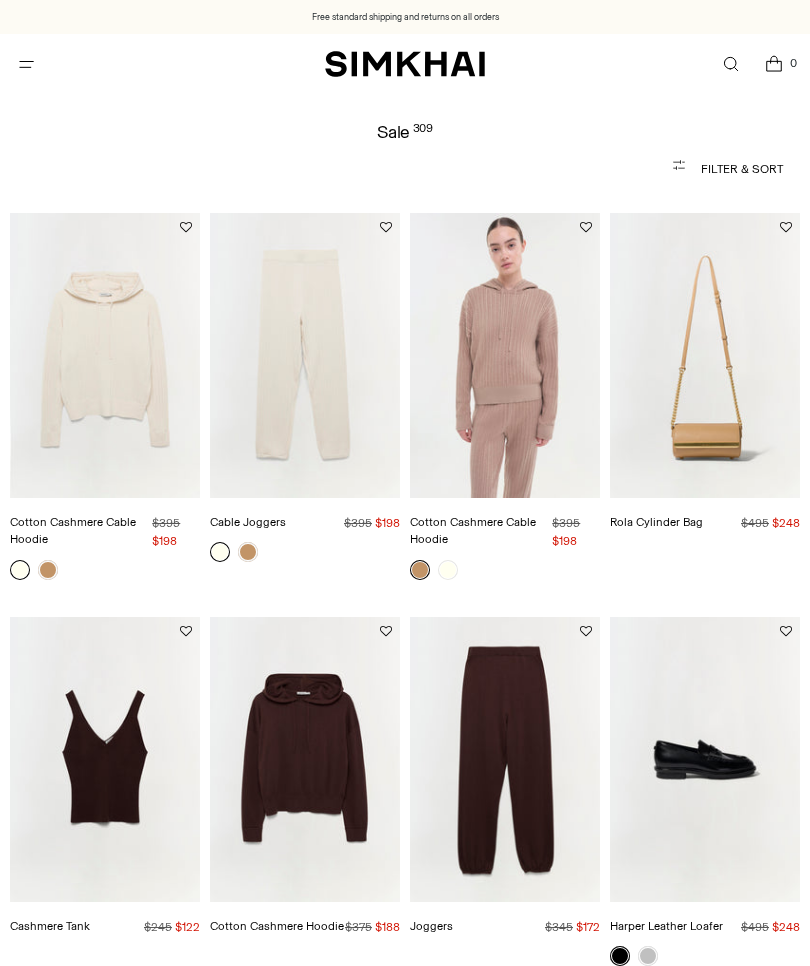 scroll, scrollTop: 0, scrollLeft: 0, axis: both 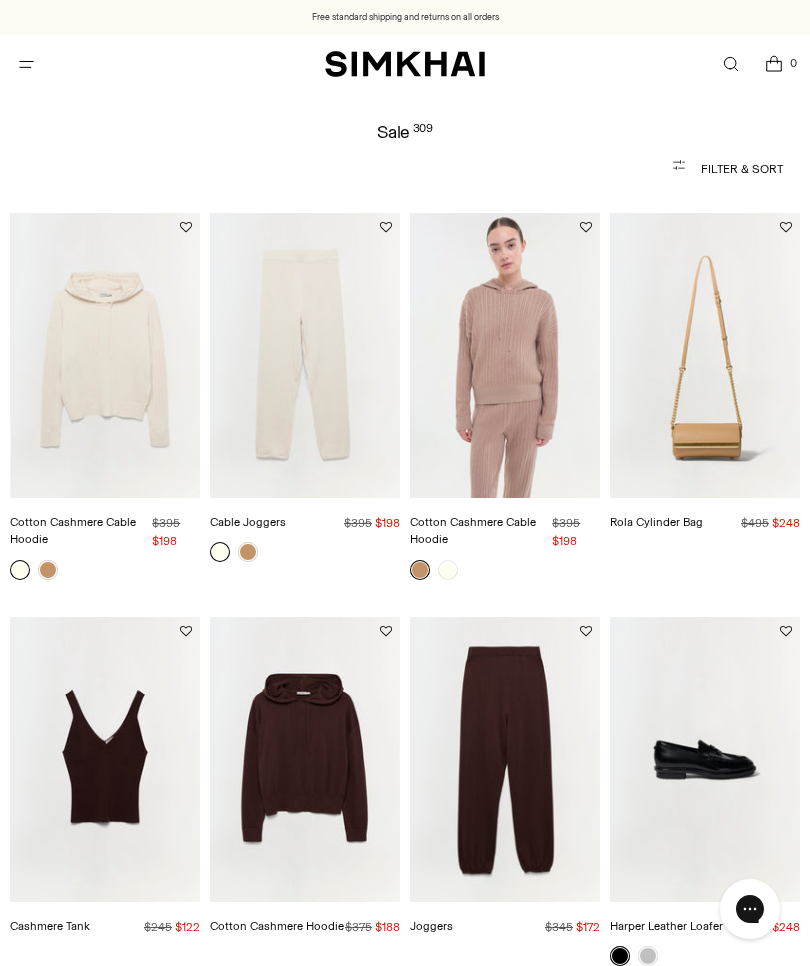 click at bounding box center [105, 355] 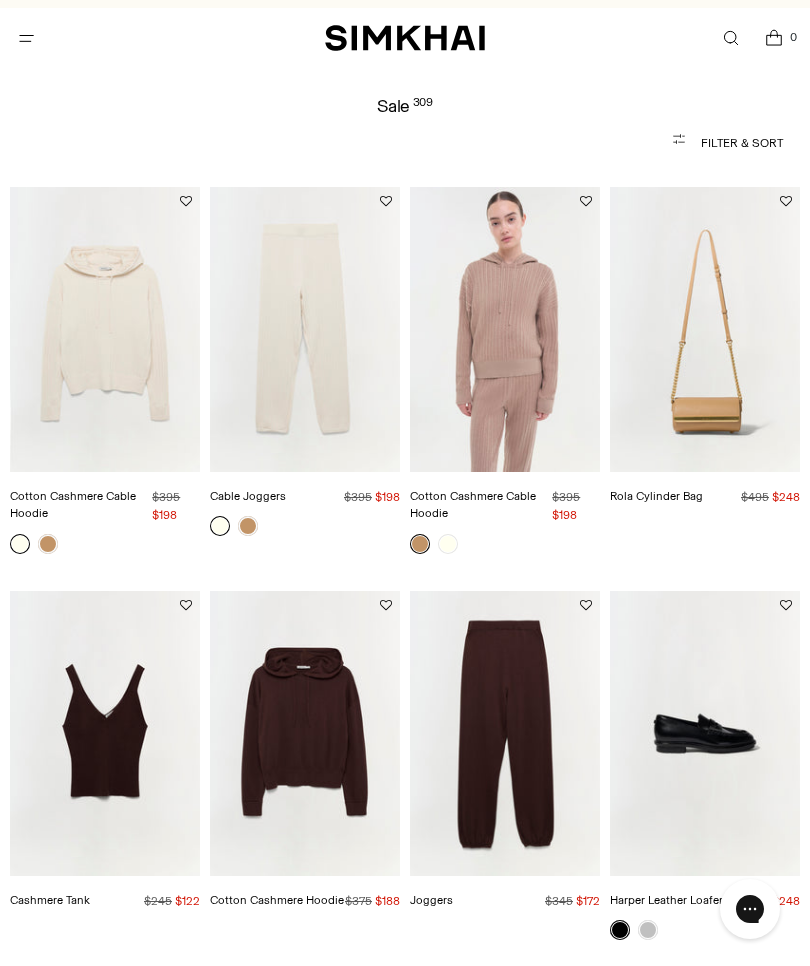 scroll, scrollTop: 25, scrollLeft: 0, axis: vertical 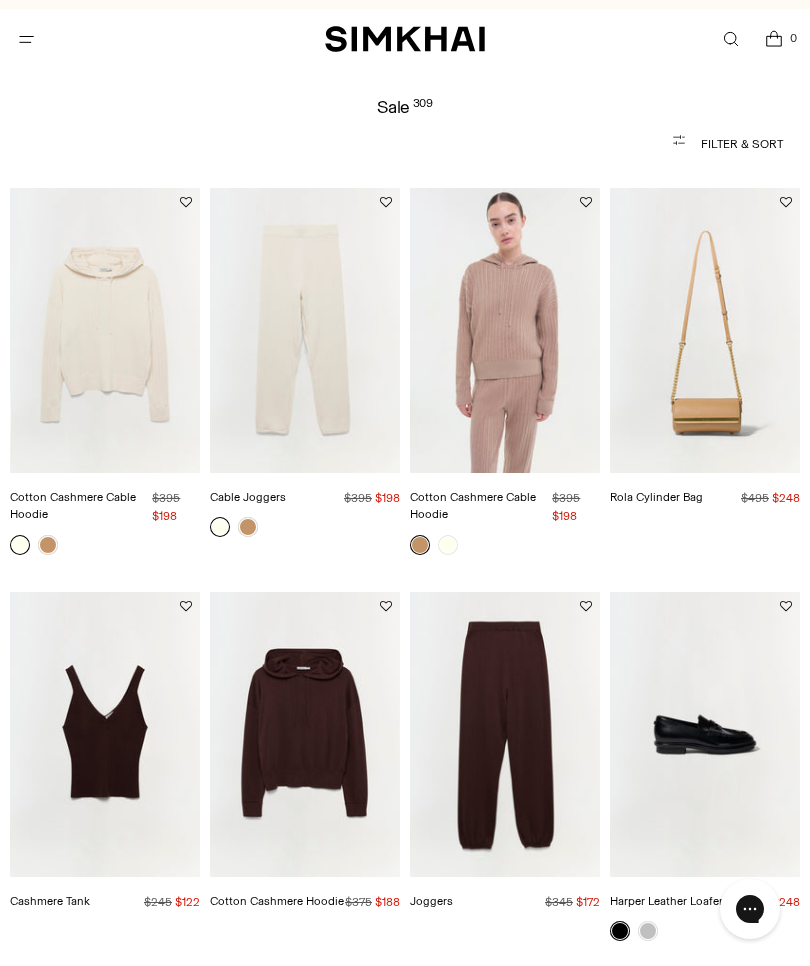 click at bounding box center [705, 330] 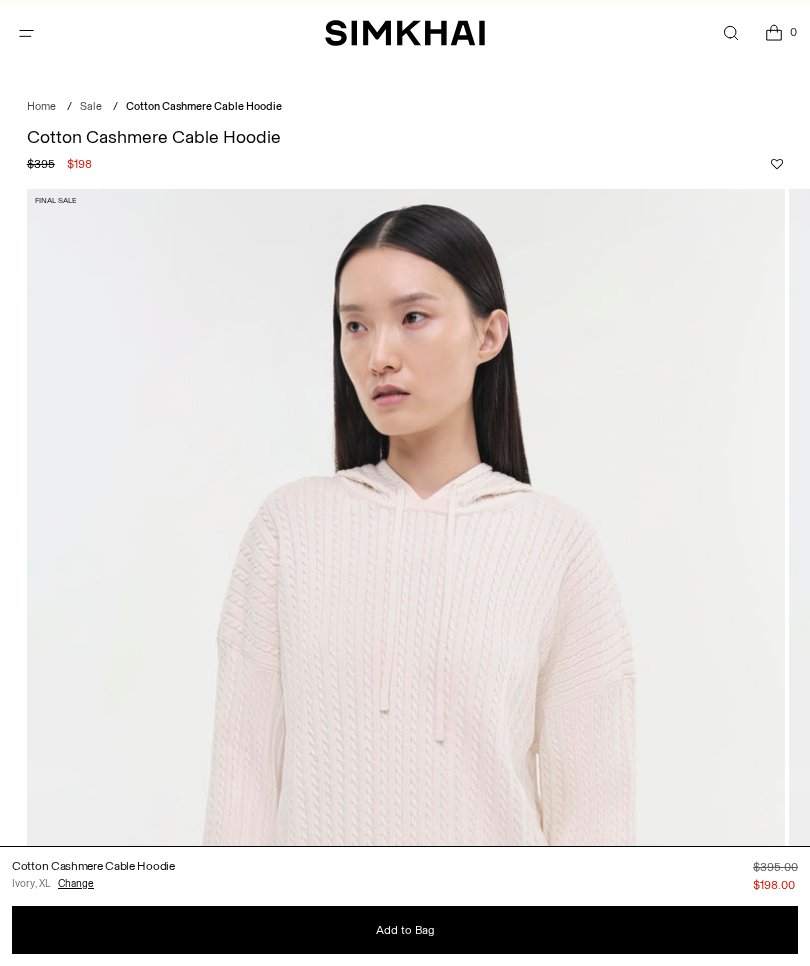 scroll, scrollTop: 17, scrollLeft: 0, axis: vertical 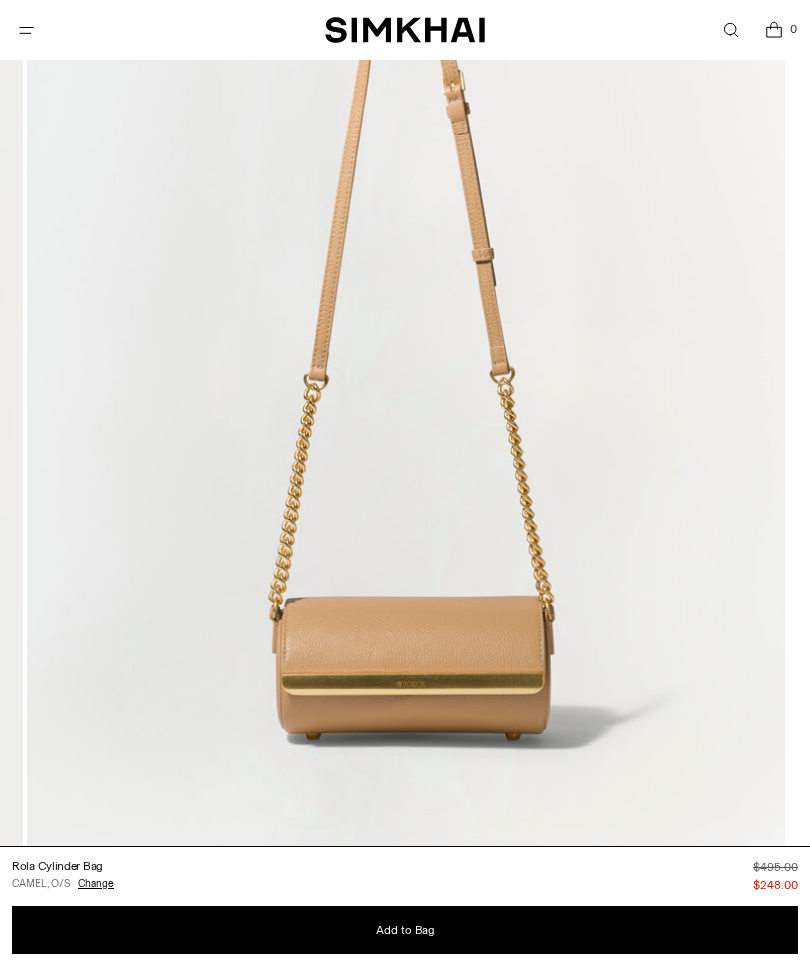 click on "Add to Bag" at bounding box center (405, 930) 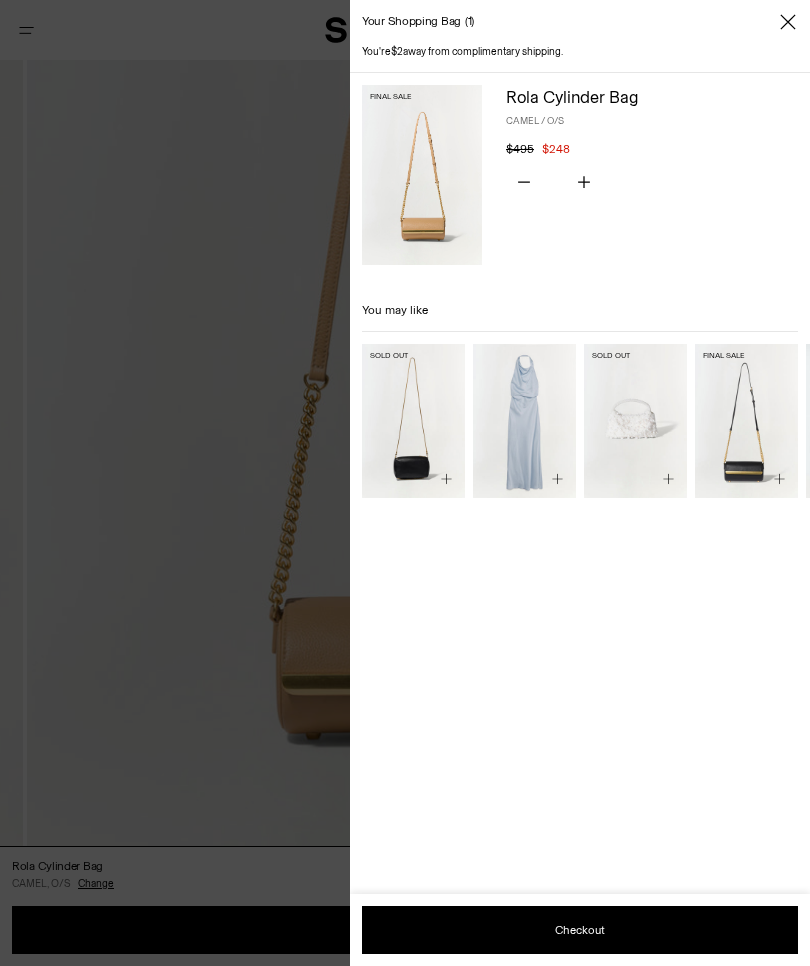click at bounding box center [788, 22] 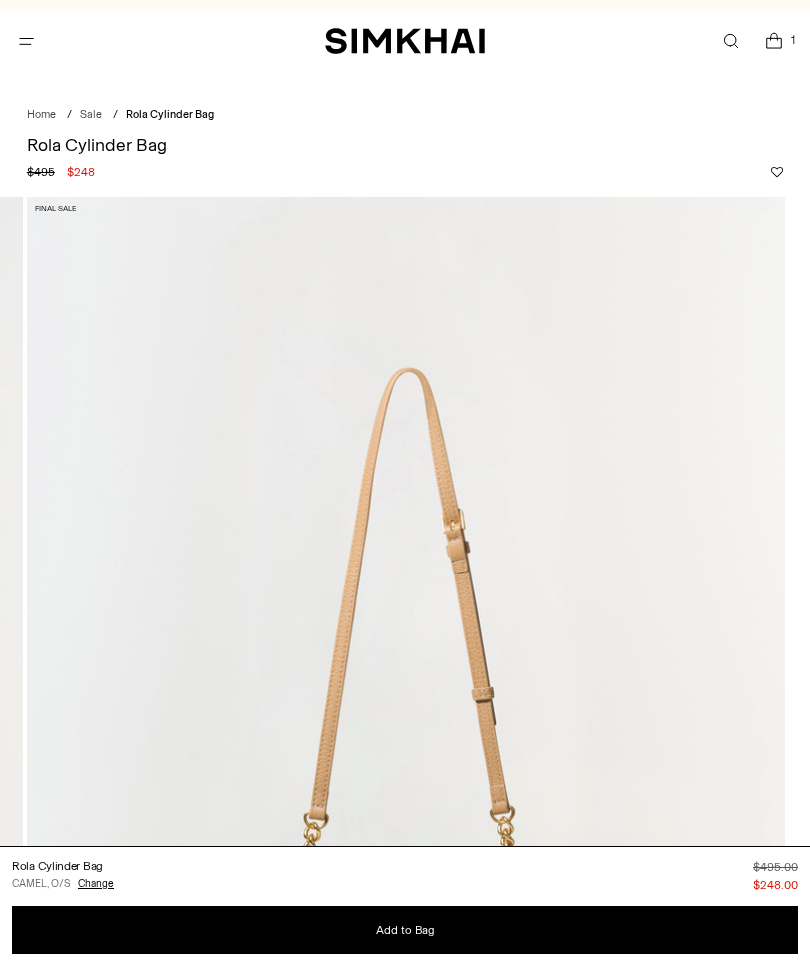 scroll, scrollTop: 0, scrollLeft: 0, axis: both 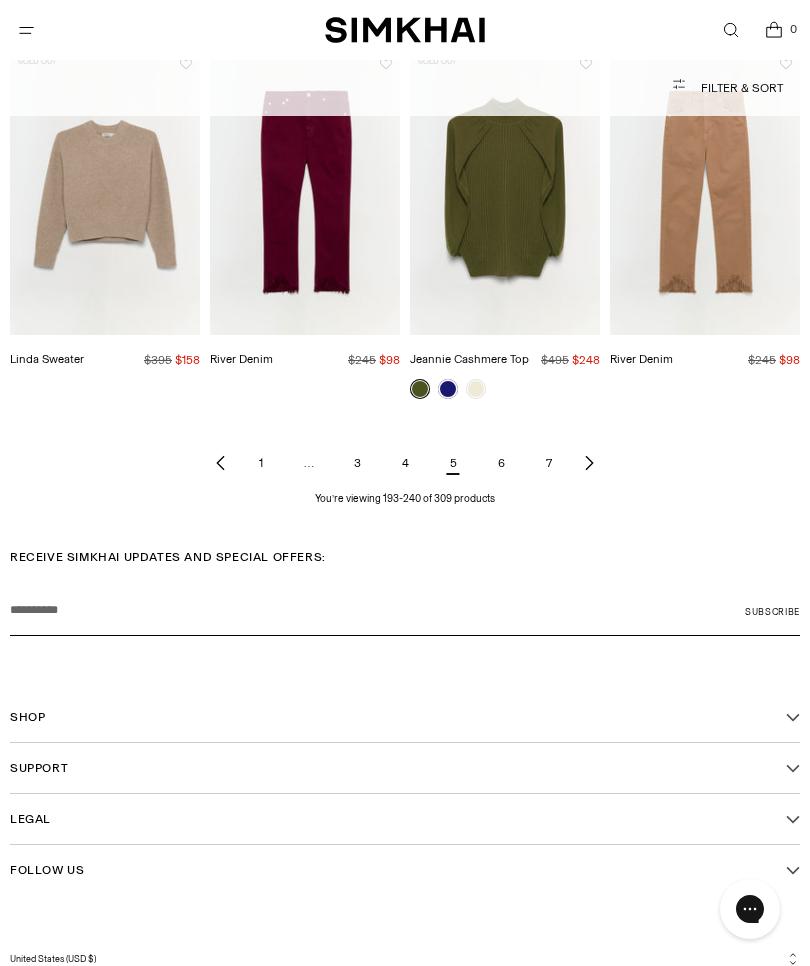 click on "6" at bounding box center [501, 463] 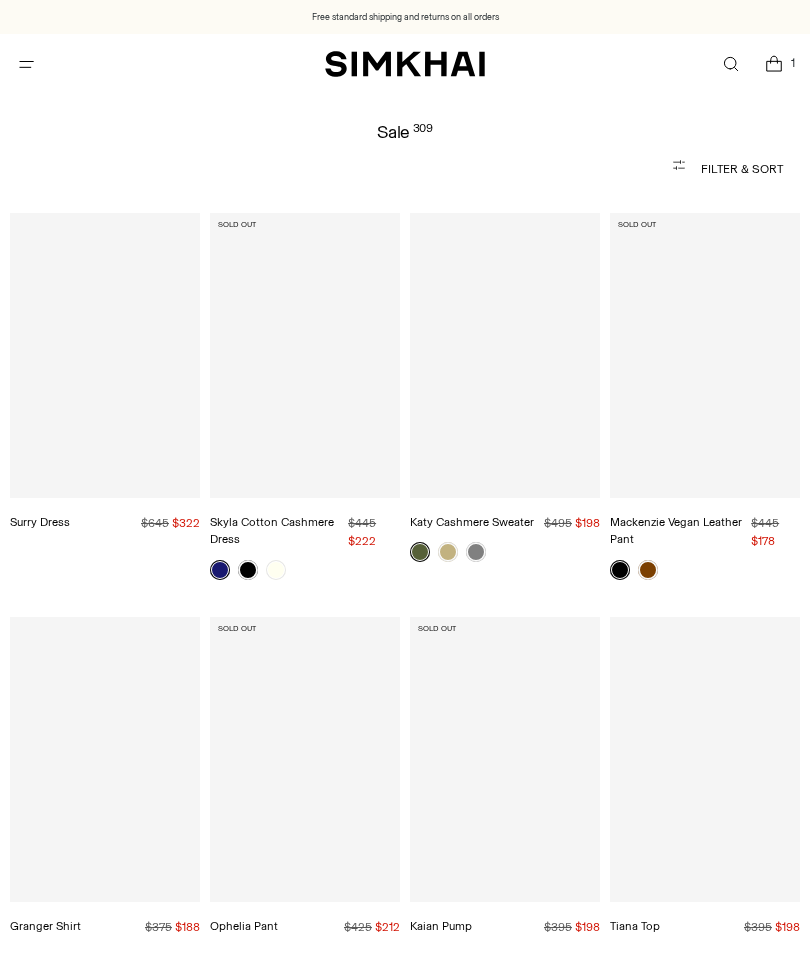 scroll, scrollTop: 0, scrollLeft: 0, axis: both 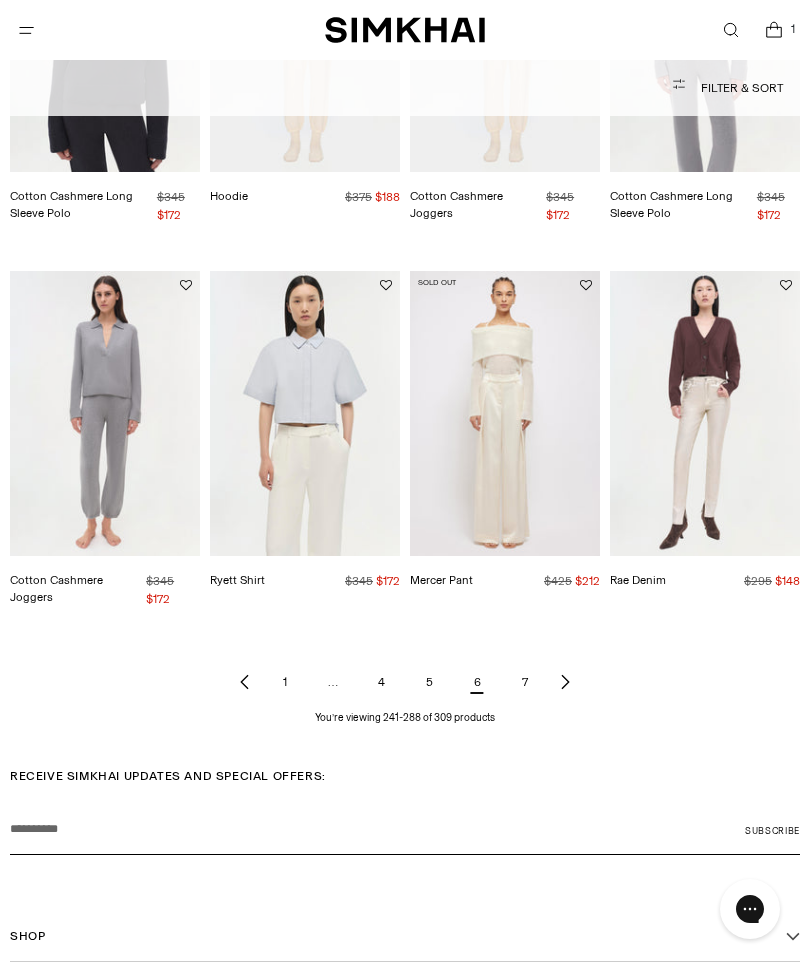 click on "7" at bounding box center [525, 682] 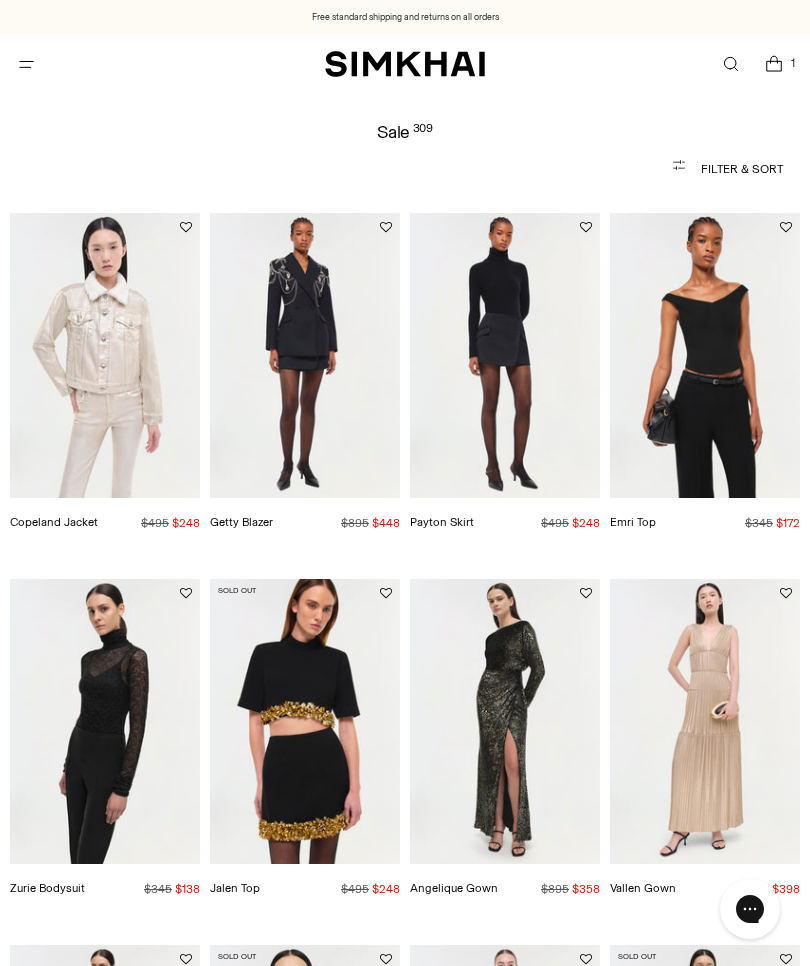 scroll, scrollTop: 0, scrollLeft: 0, axis: both 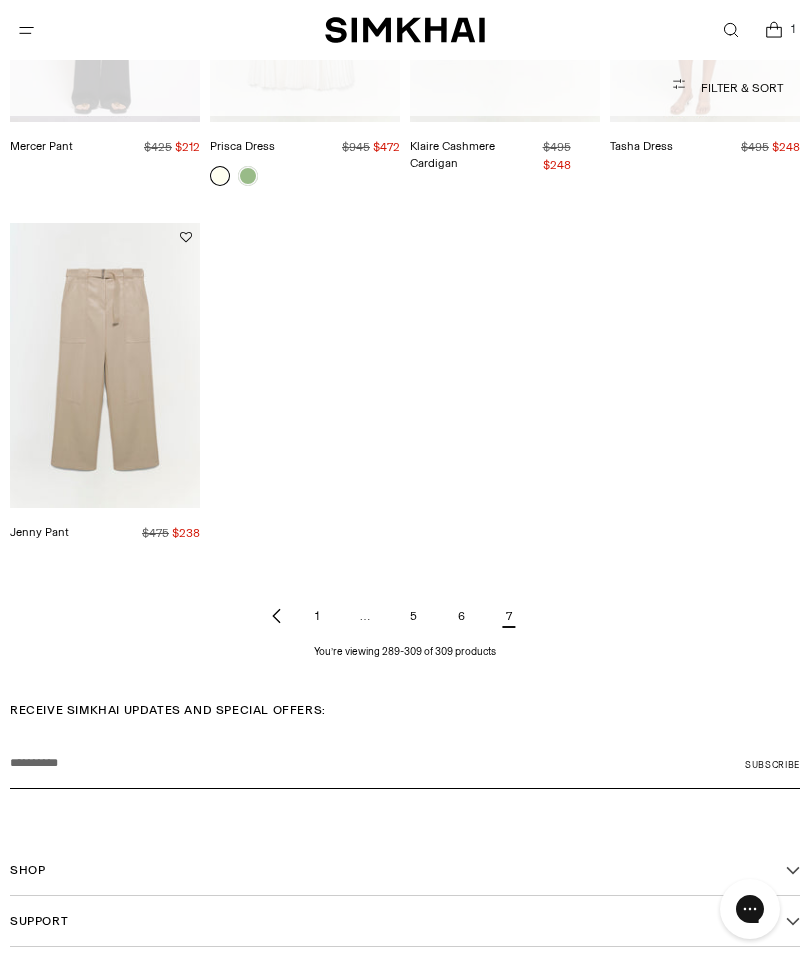 click on "1" at bounding box center [317, 616] 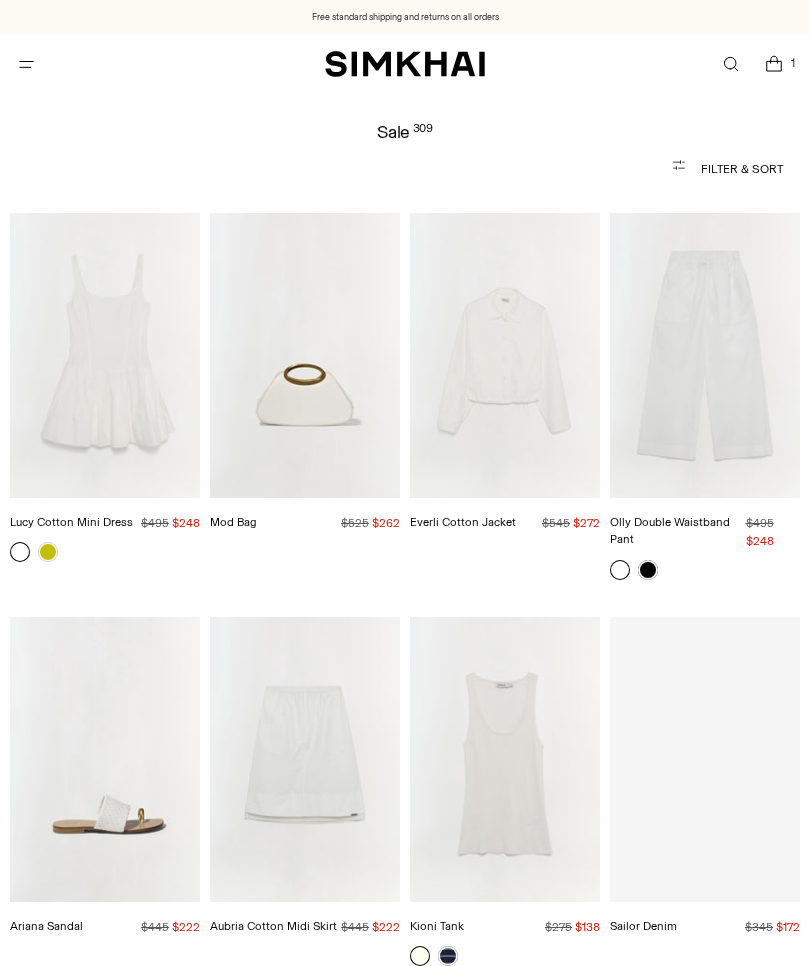 scroll, scrollTop: 0, scrollLeft: 0, axis: both 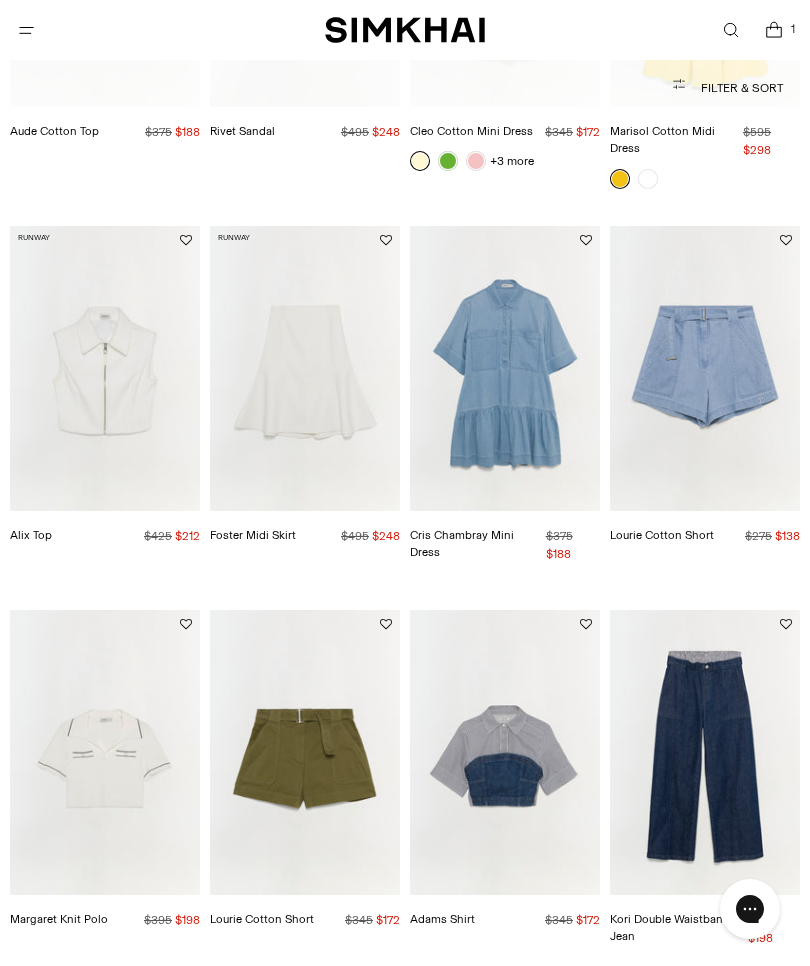 click at bounding box center [105, 368] 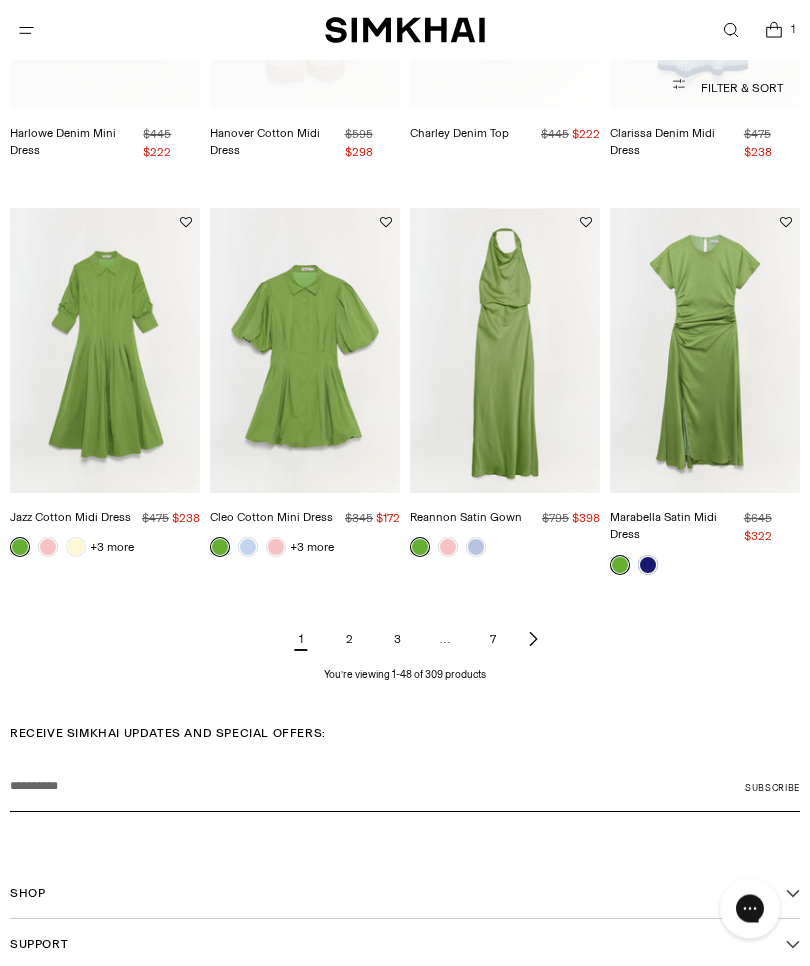 scroll, scrollTop: 4302, scrollLeft: 0, axis: vertical 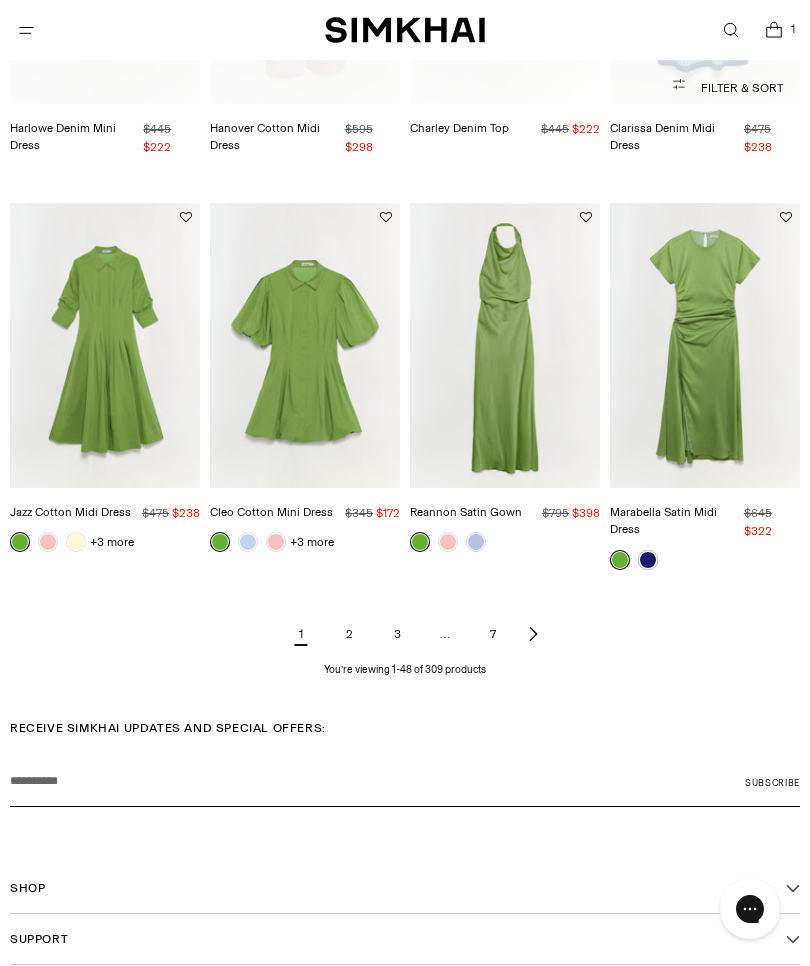 click at bounding box center (705, 345) 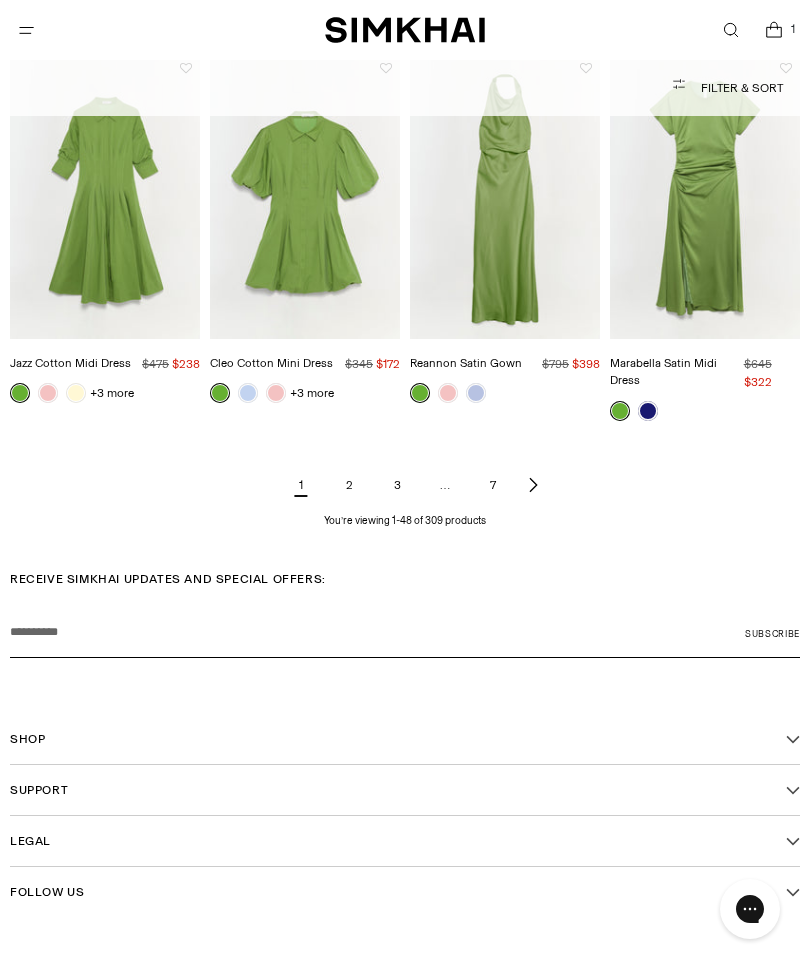 scroll, scrollTop: 4450, scrollLeft: 0, axis: vertical 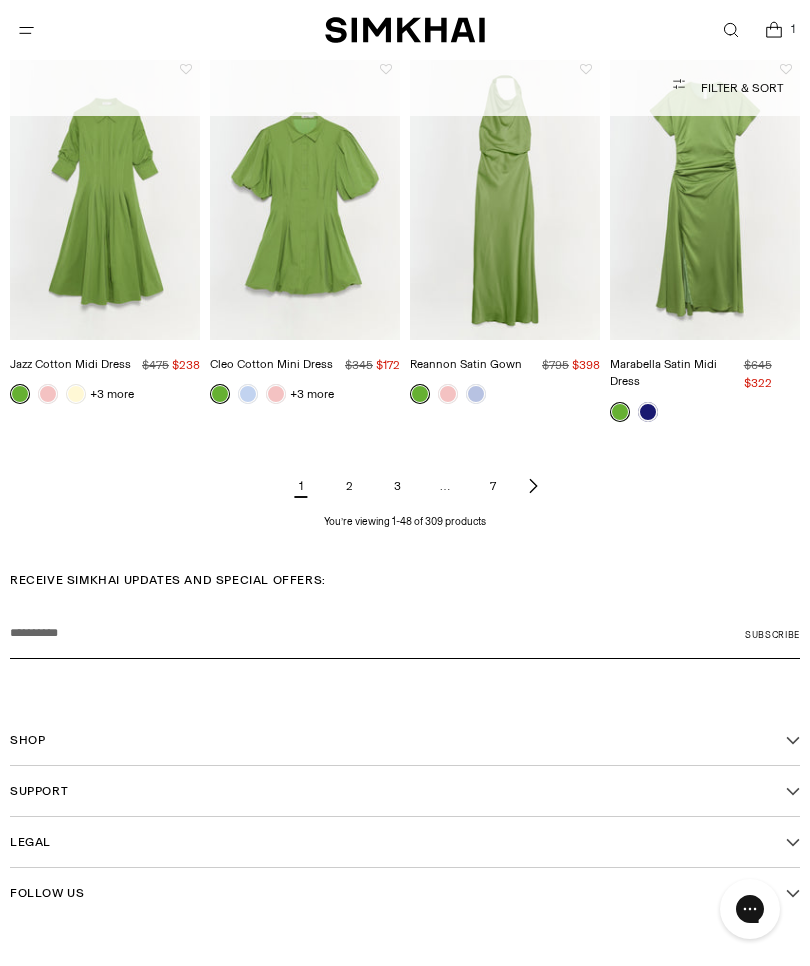 click on "2" at bounding box center (349, 486) 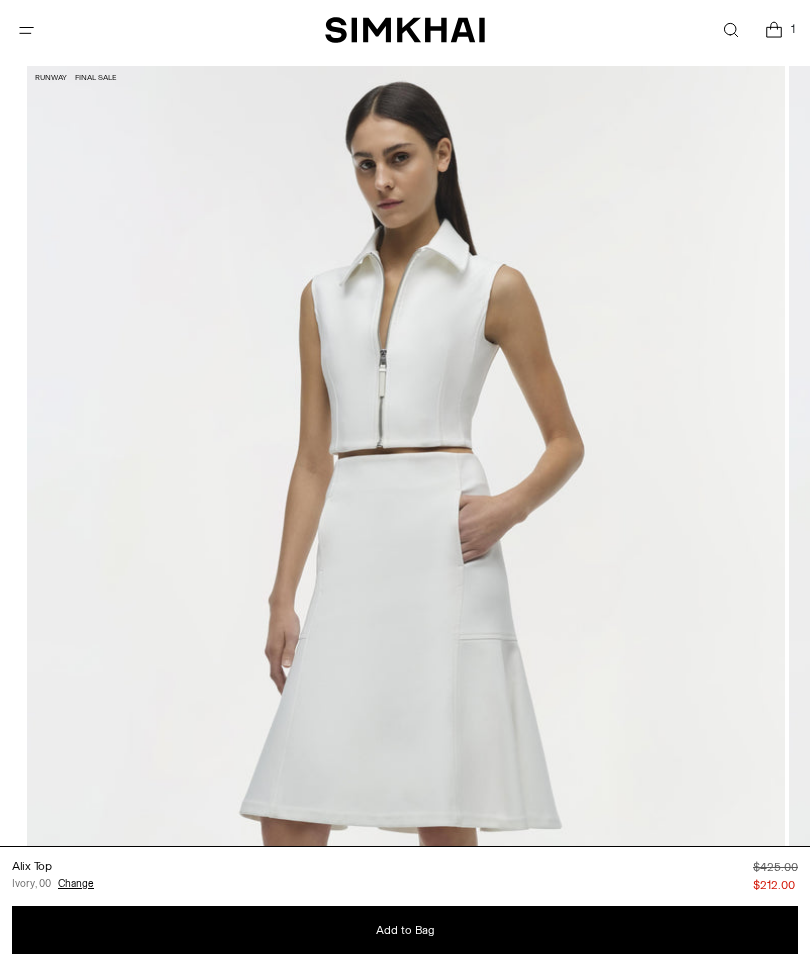 scroll, scrollTop: 160, scrollLeft: 0, axis: vertical 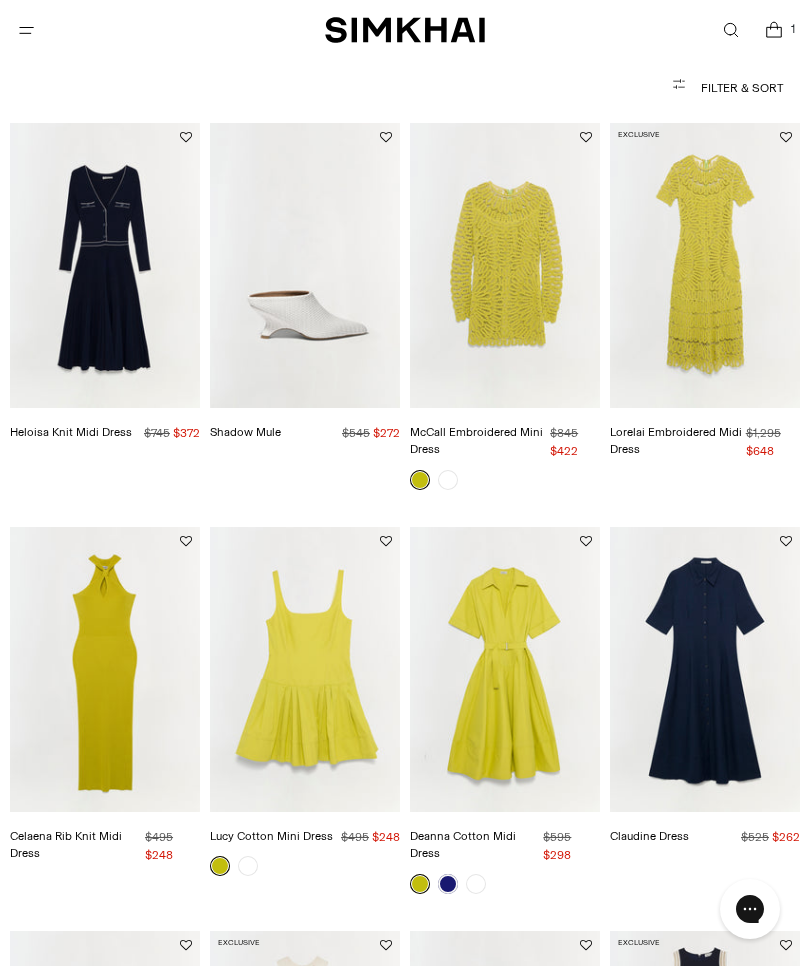 click at bounding box center [105, 265] 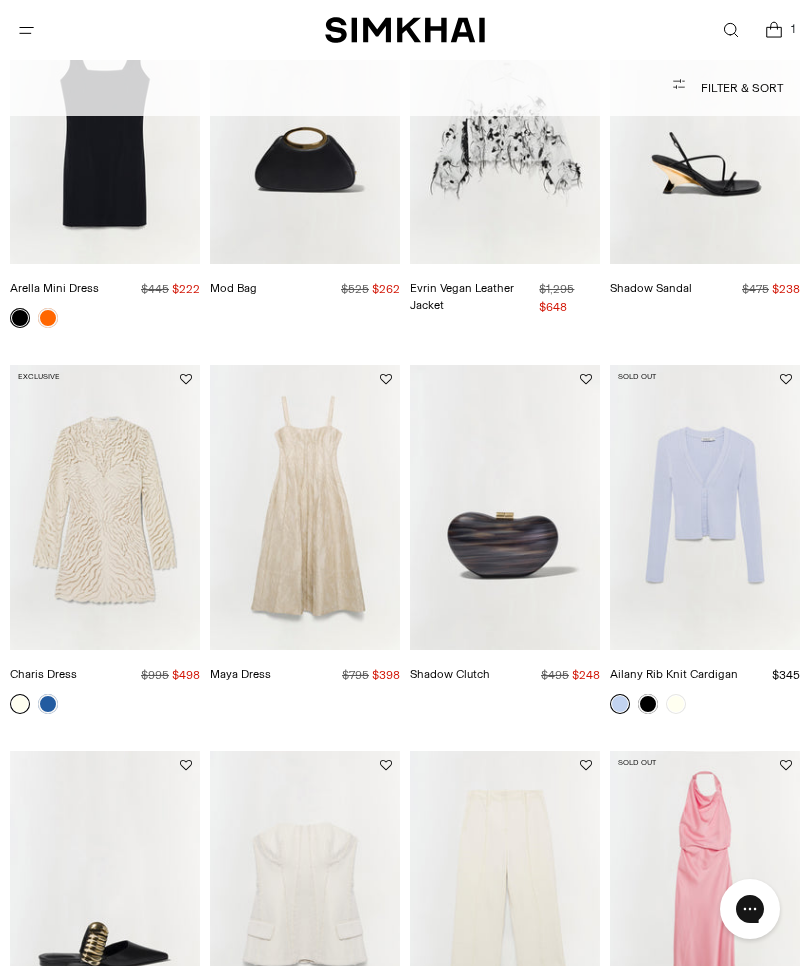 scroll, scrollTop: 1814, scrollLeft: 0, axis: vertical 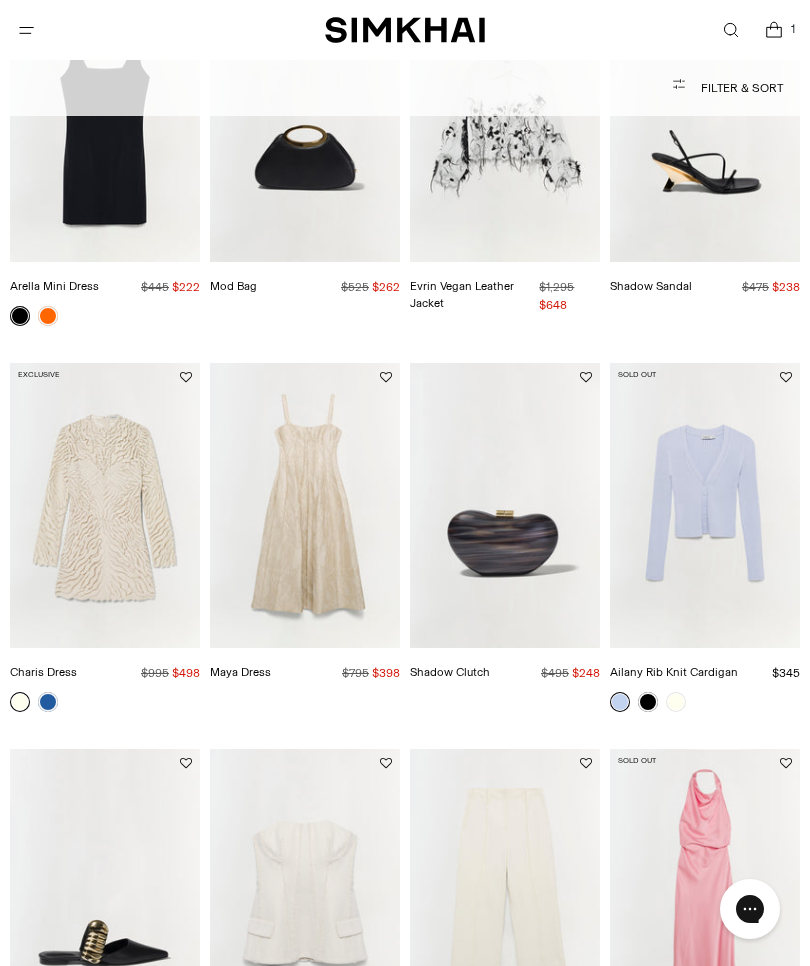 click at bounding box center [705, 505] 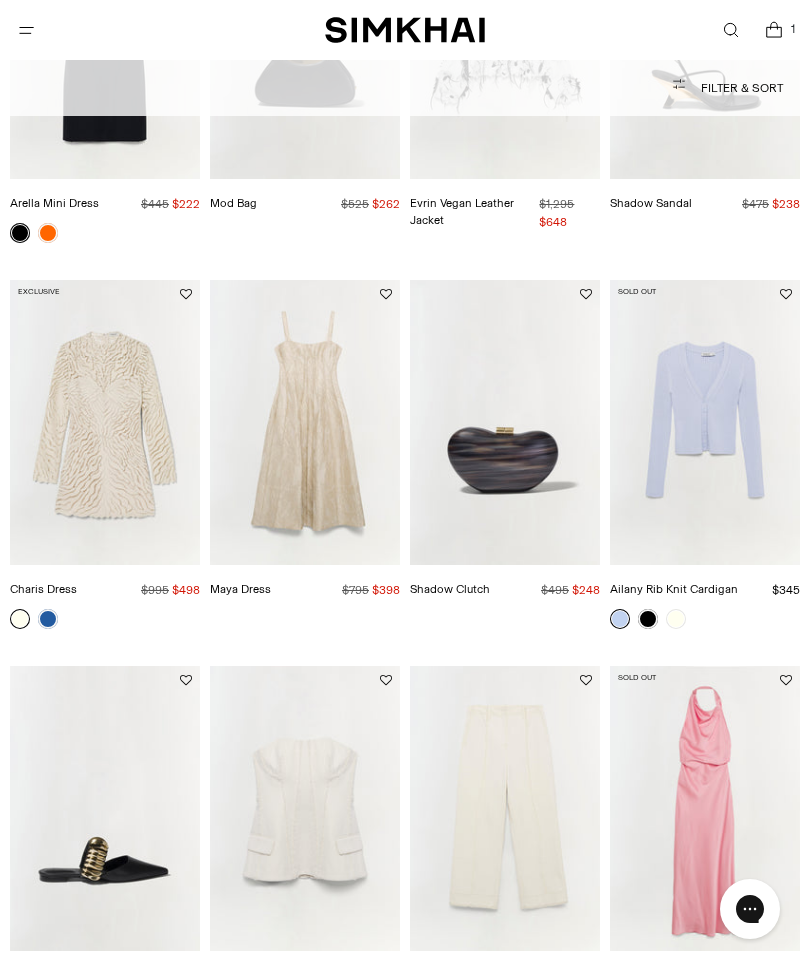click on "Ailany Rib Knit Cardigan" at bounding box center (674, 589) 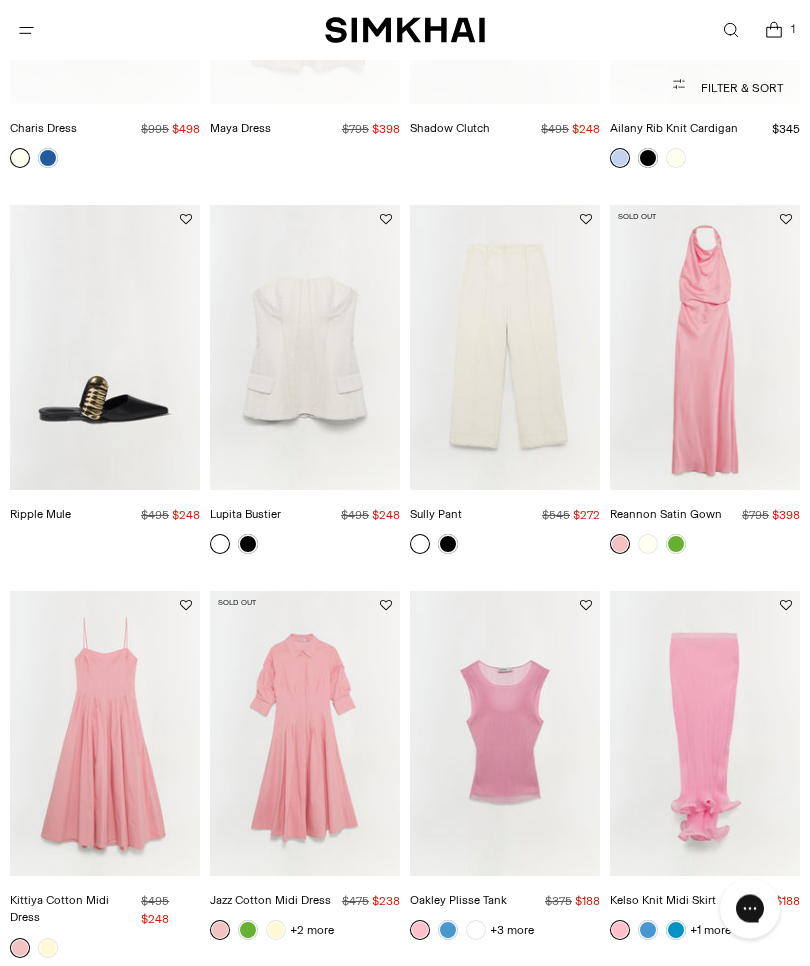 scroll, scrollTop: 2358, scrollLeft: 0, axis: vertical 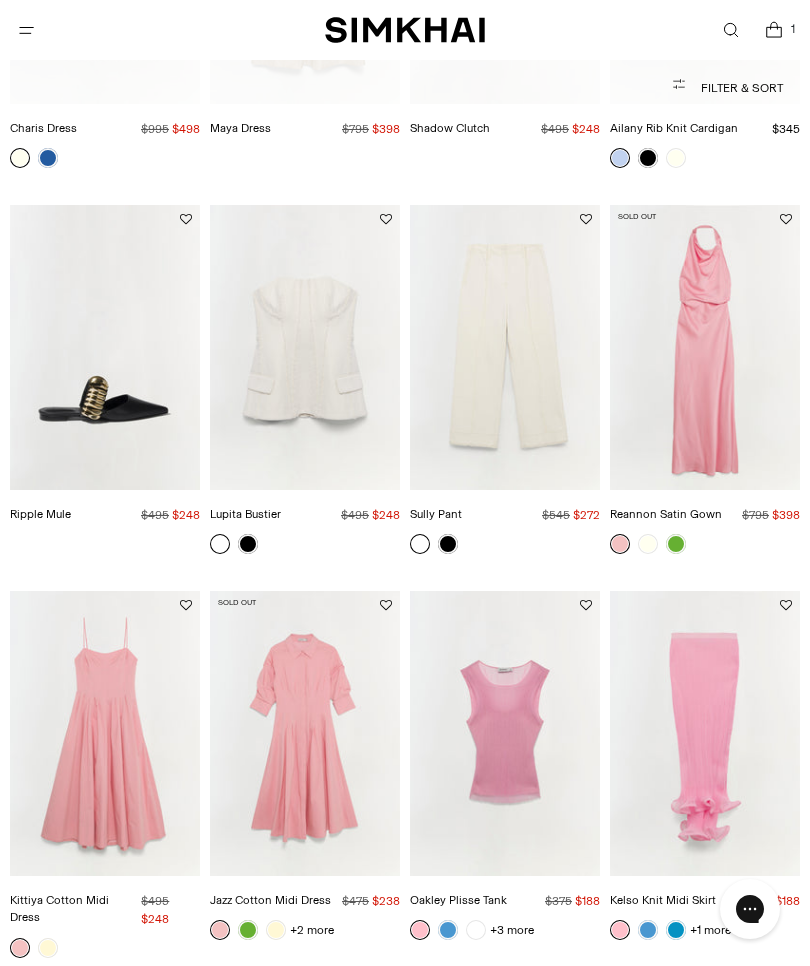 click at bounding box center (505, 733) 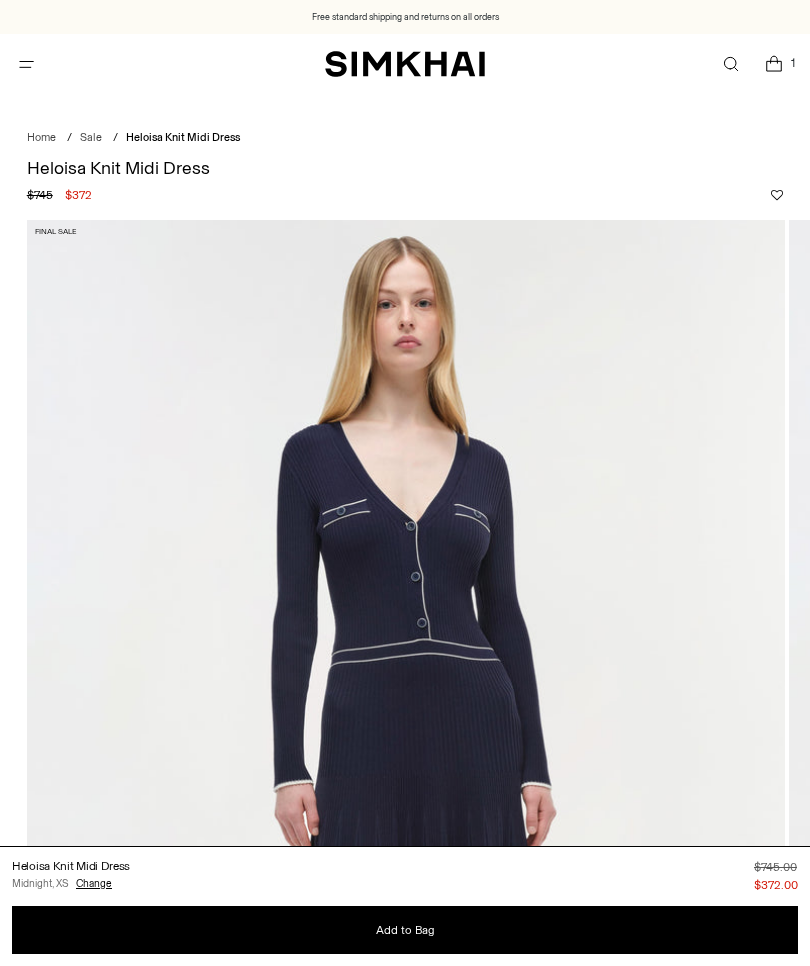 scroll, scrollTop: 334, scrollLeft: 0, axis: vertical 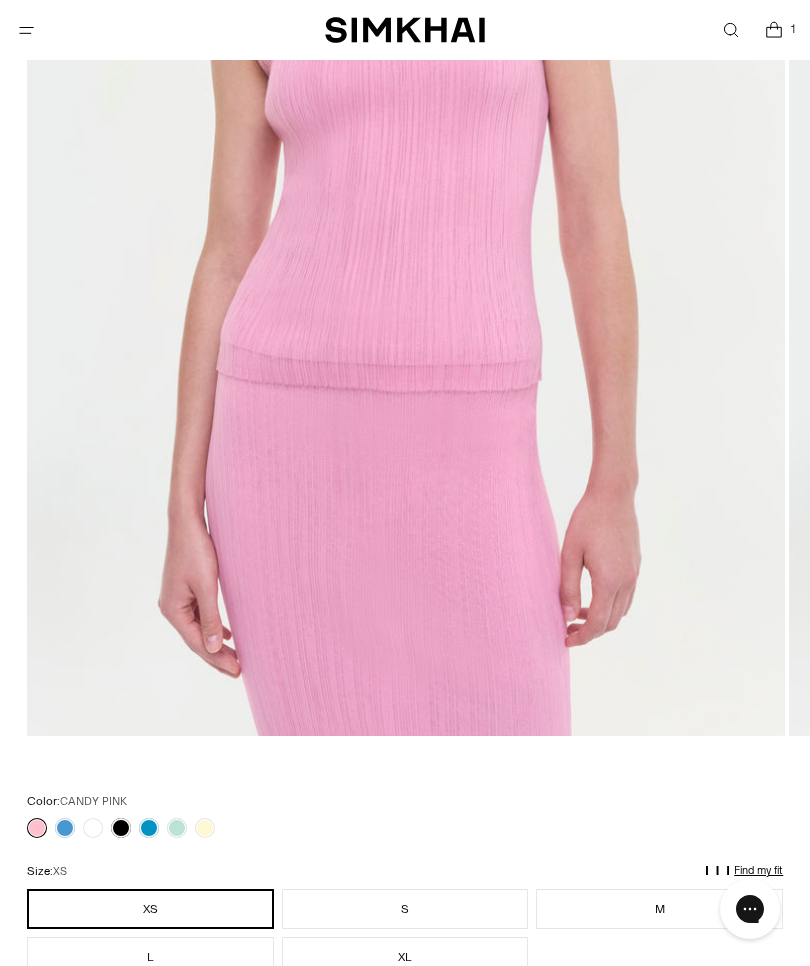 click on "**********" at bounding box center (405, 1098) 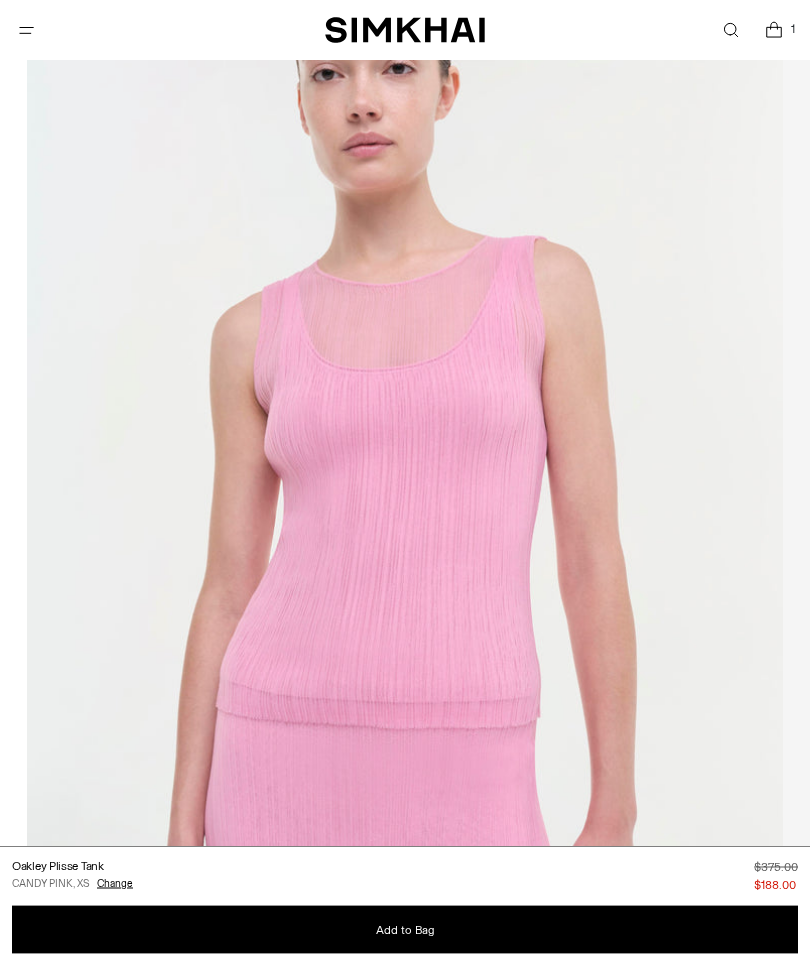 scroll, scrollTop: 282, scrollLeft: 0, axis: vertical 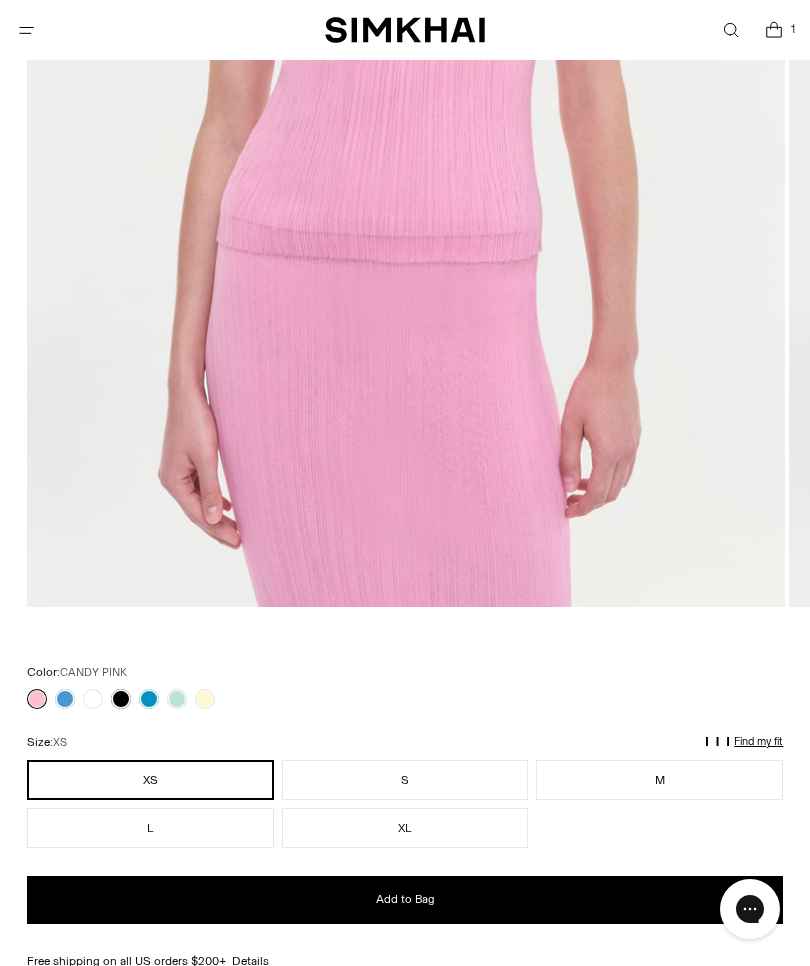 click on "Color:
CANDY PINK" at bounding box center [405, 686] 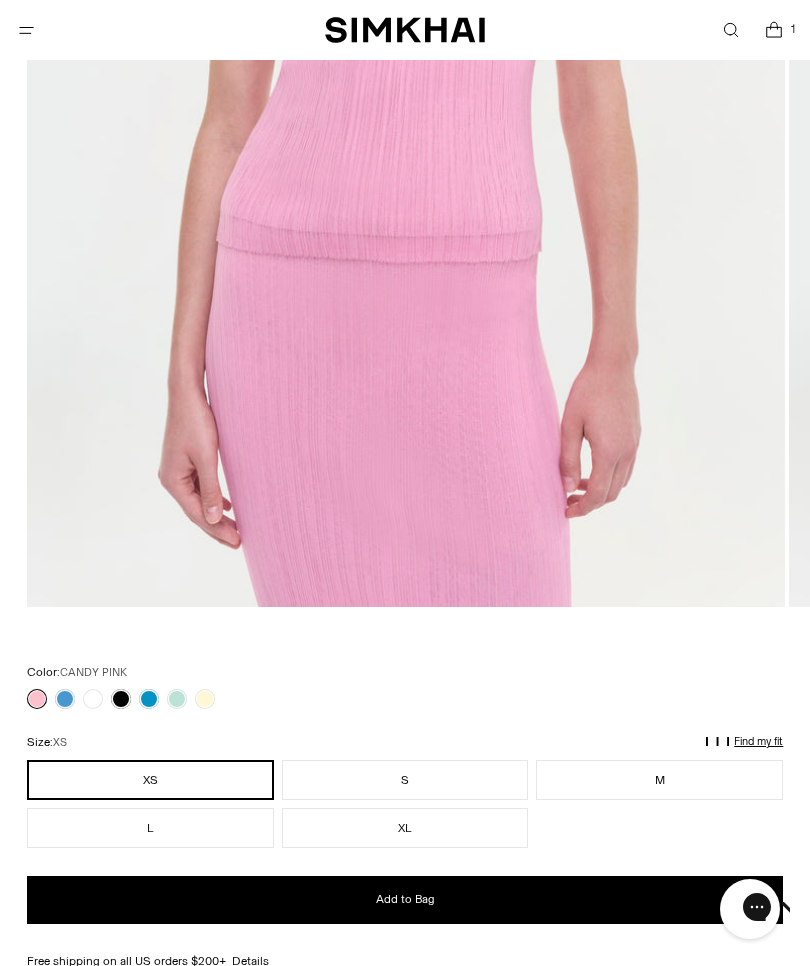 scroll, scrollTop: 0, scrollLeft: 0, axis: both 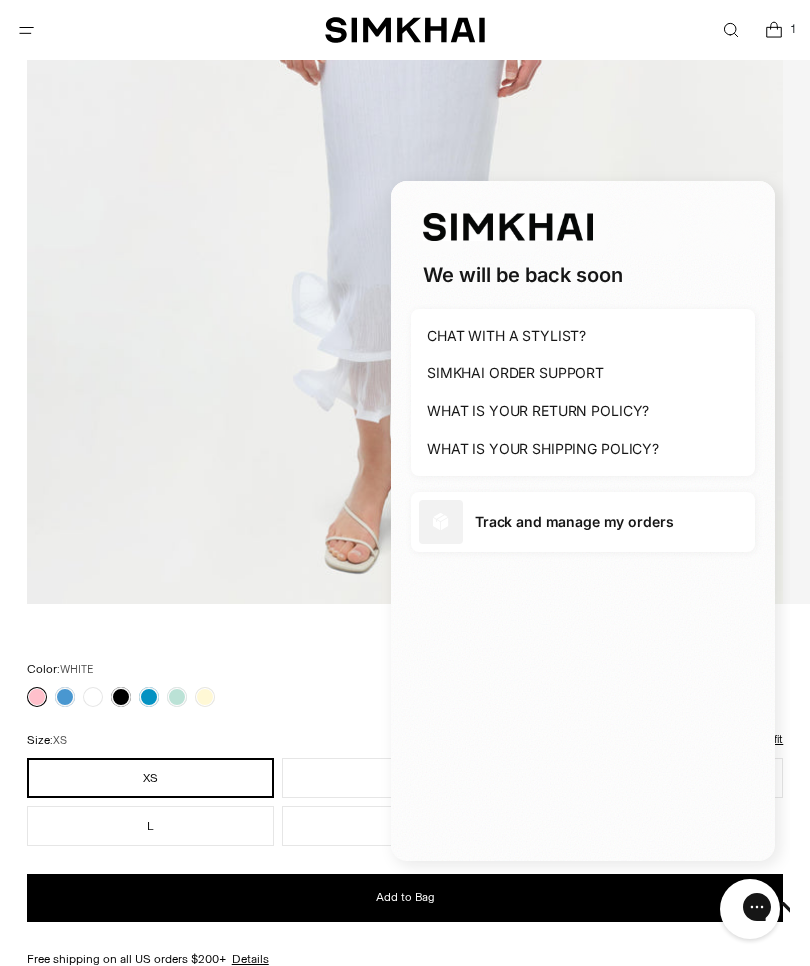 click at bounding box center [93, 697] 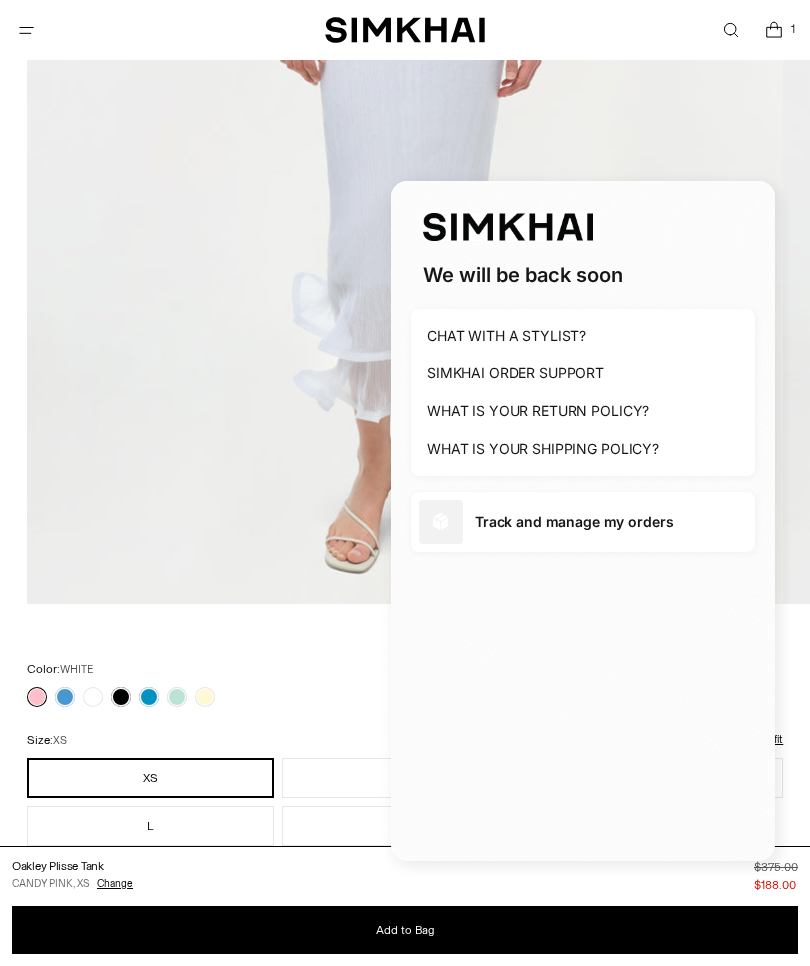 scroll, scrollTop: 820, scrollLeft: 0, axis: vertical 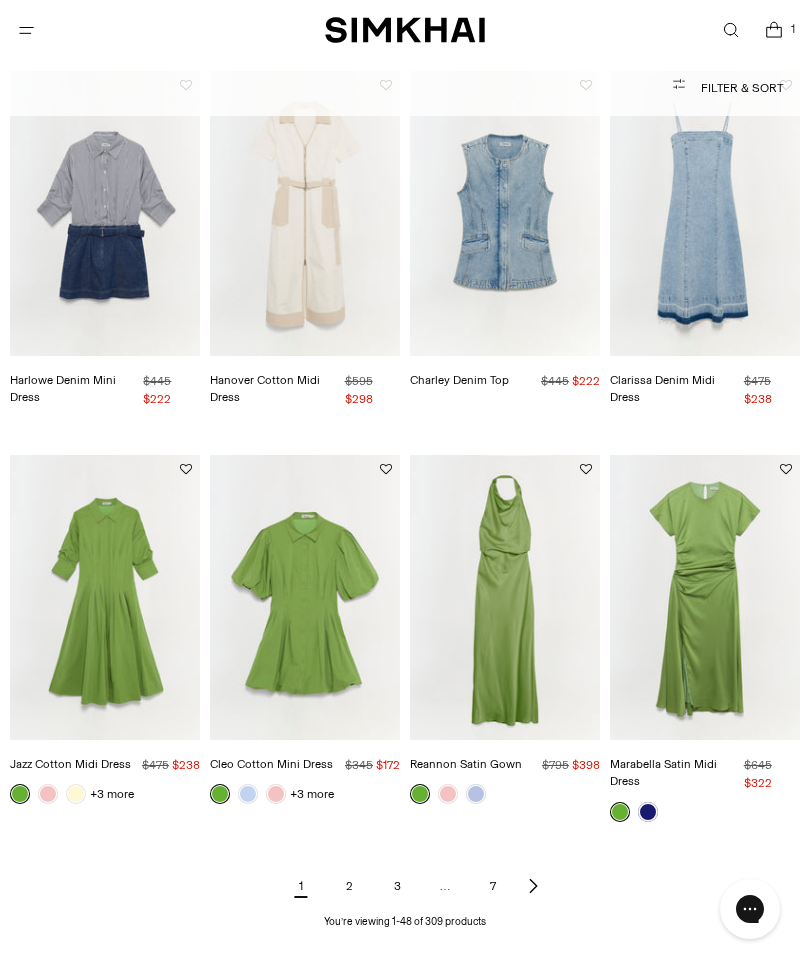 click on "1
2
3
…
7" at bounding box center [405, 886] 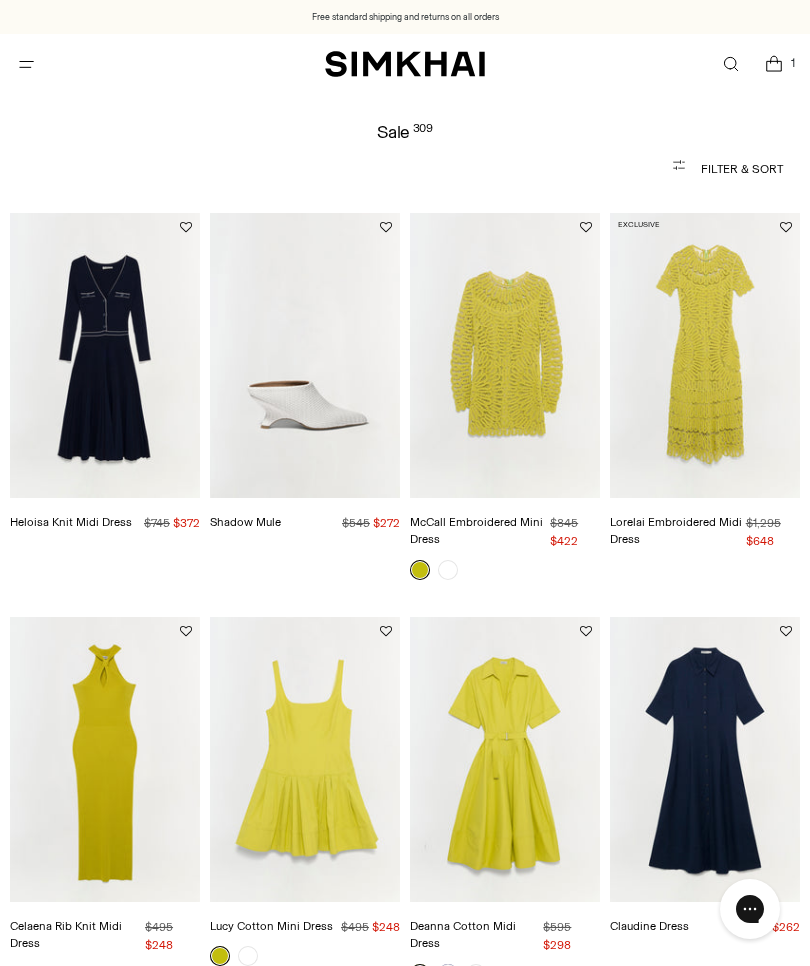 scroll, scrollTop: 0, scrollLeft: 0, axis: both 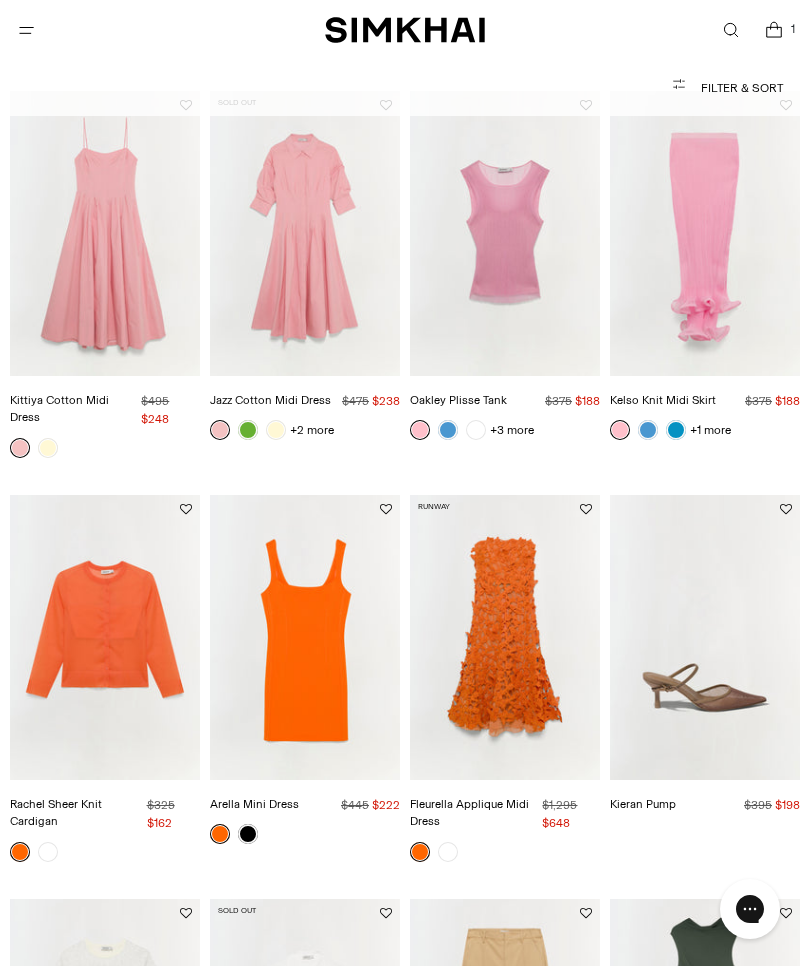 click at bounding box center (505, 637) 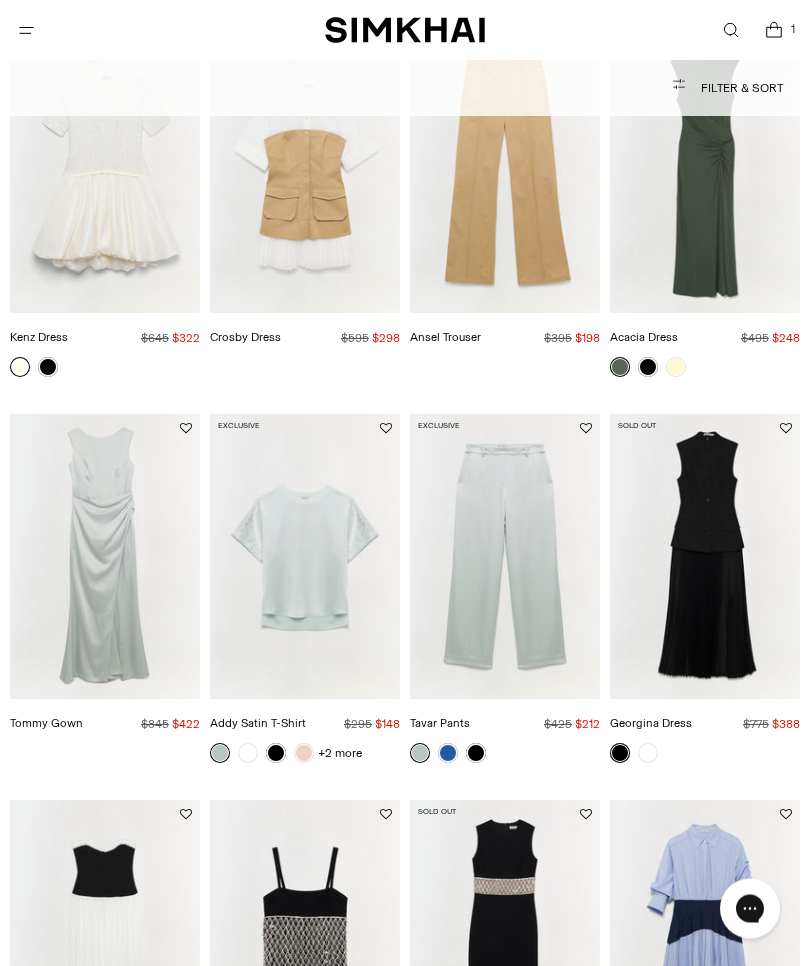 scroll, scrollTop: 3729, scrollLeft: 0, axis: vertical 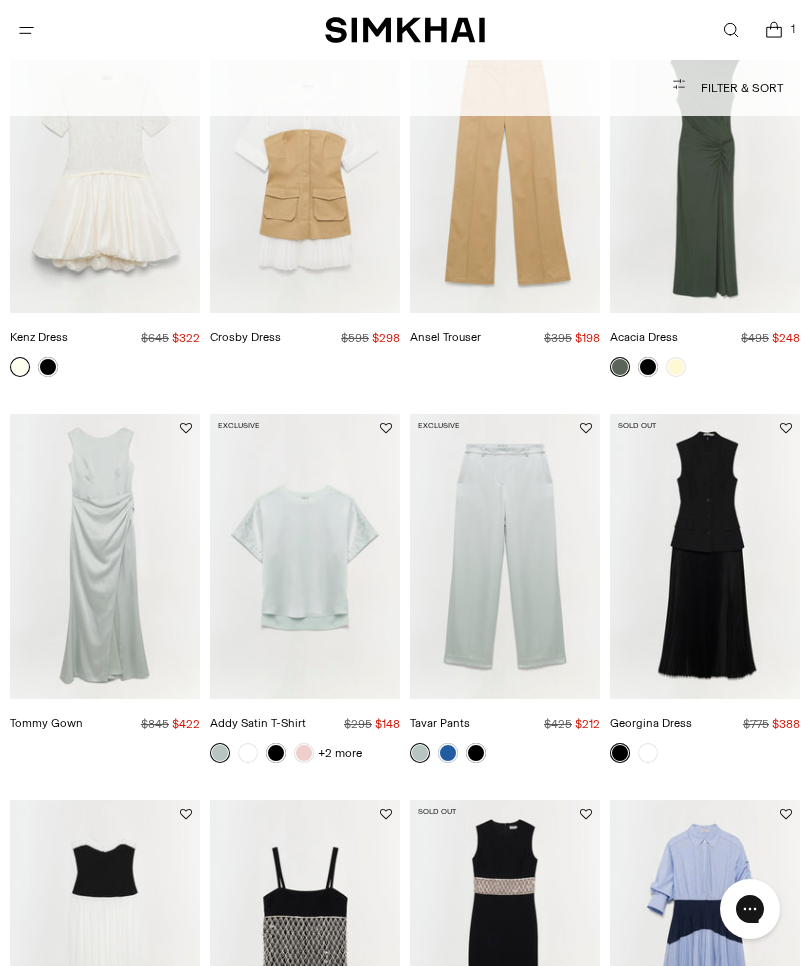 click at bounding box center (105, 556) 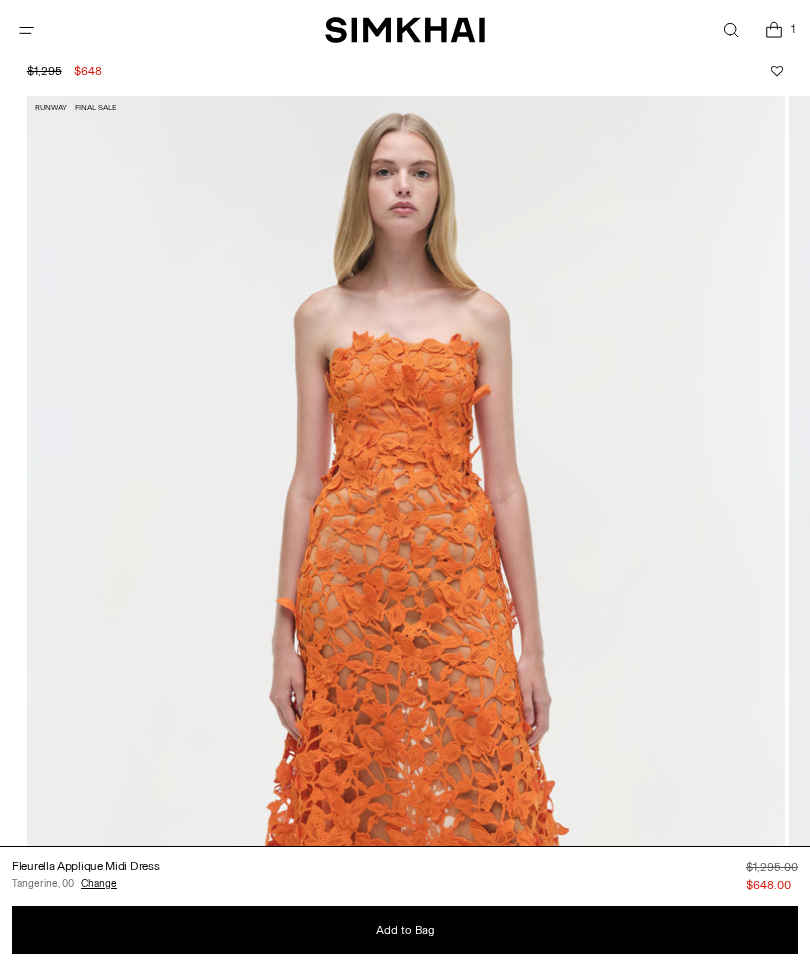 scroll, scrollTop: 139, scrollLeft: 0, axis: vertical 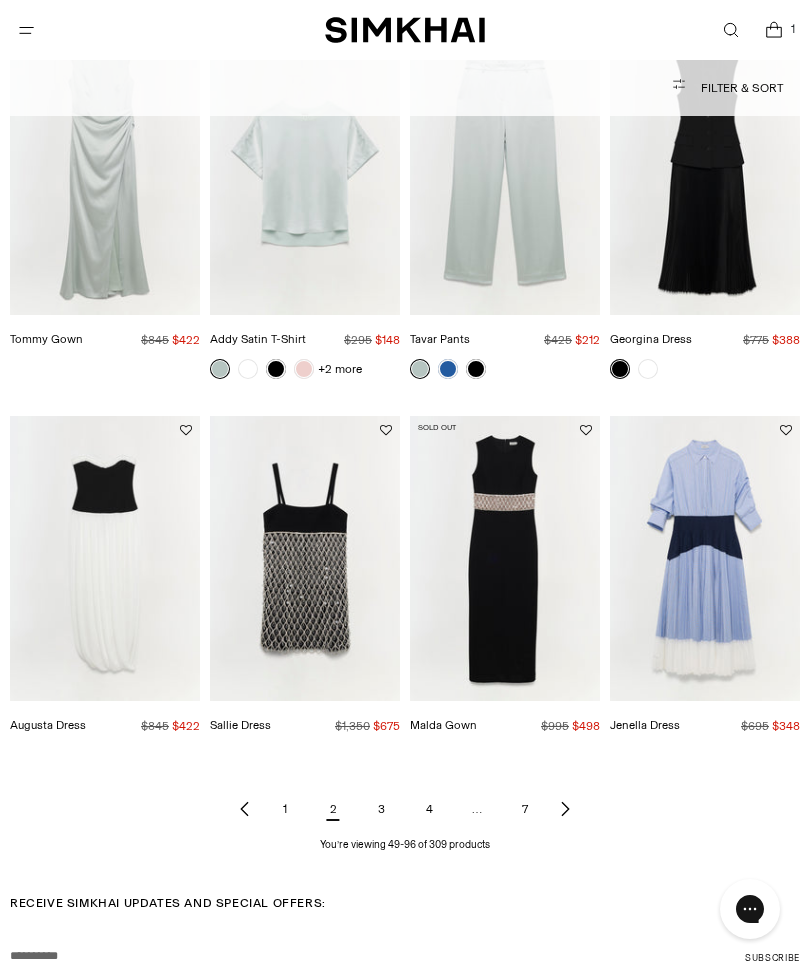 click on "3" at bounding box center [381, 809] 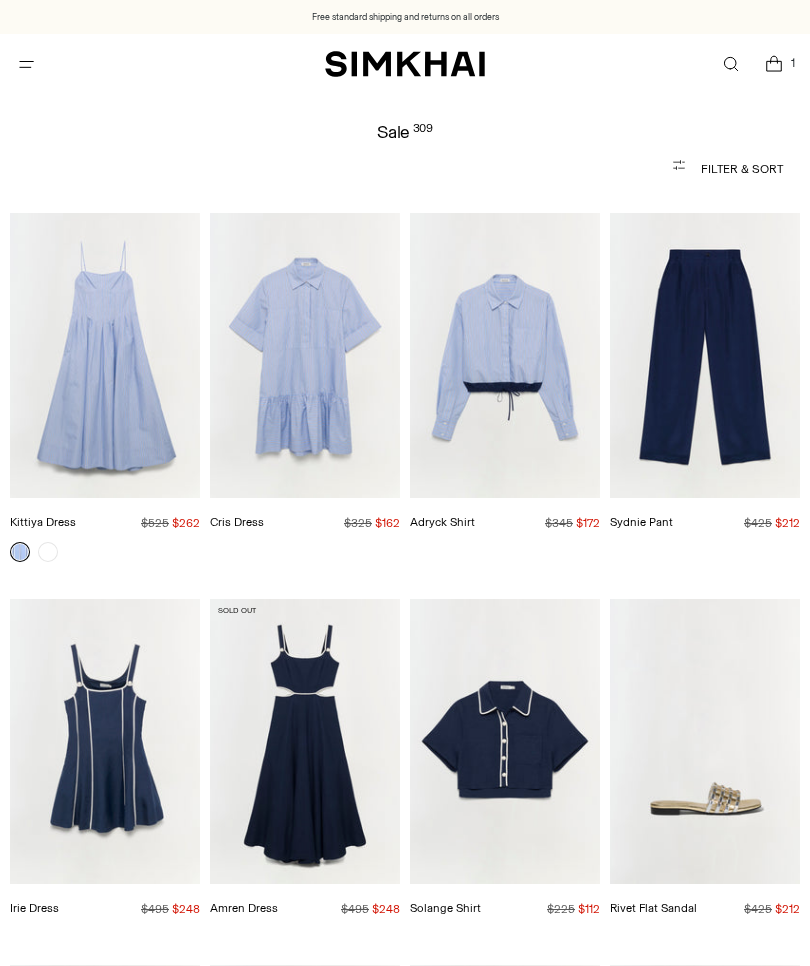 scroll, scrollTop: 0, scrollLeft: 0, axis: both 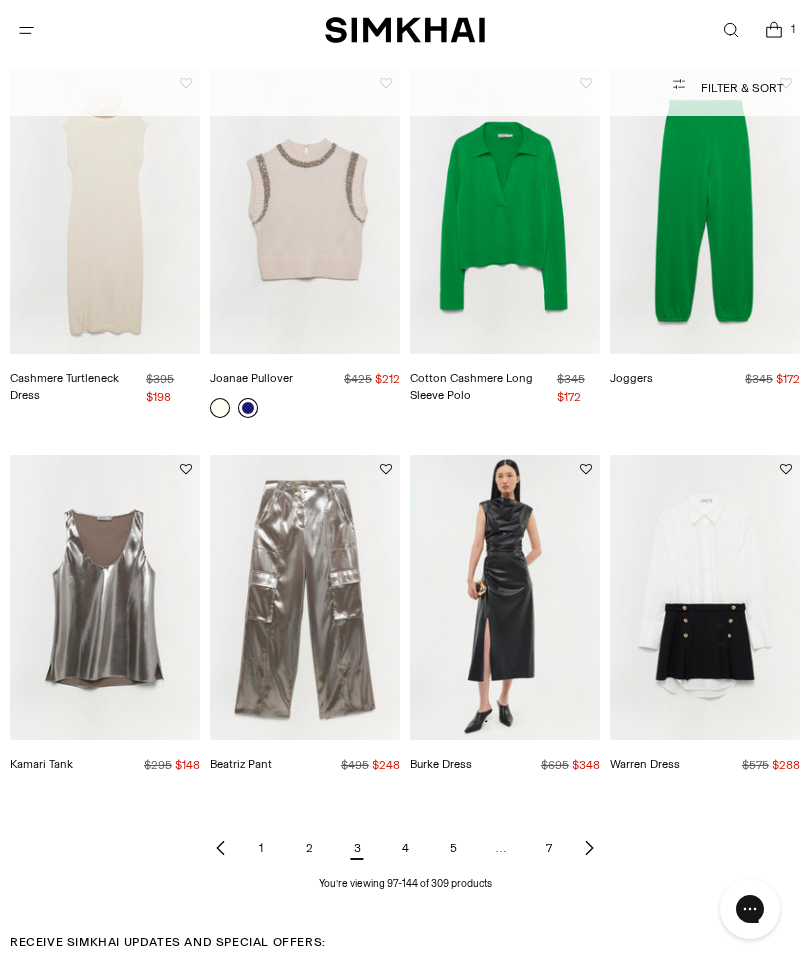 click on "4" at bounding box center (405, 848) 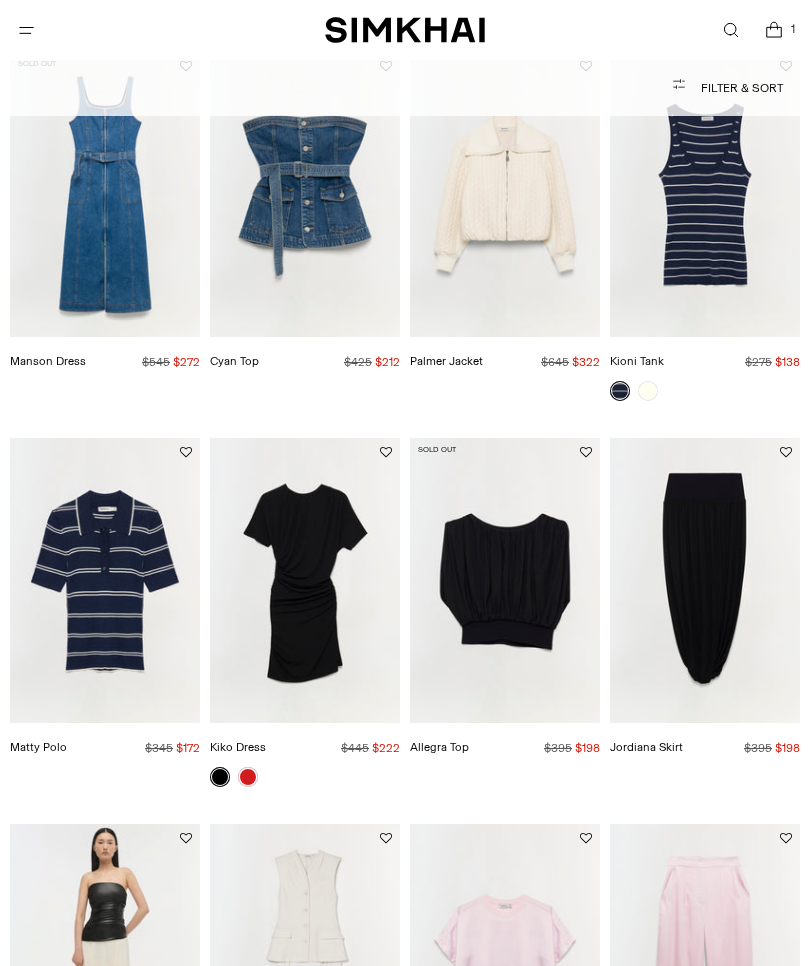 scroll, scrollTop: 167, scrollLeft: 0, axis: vertical 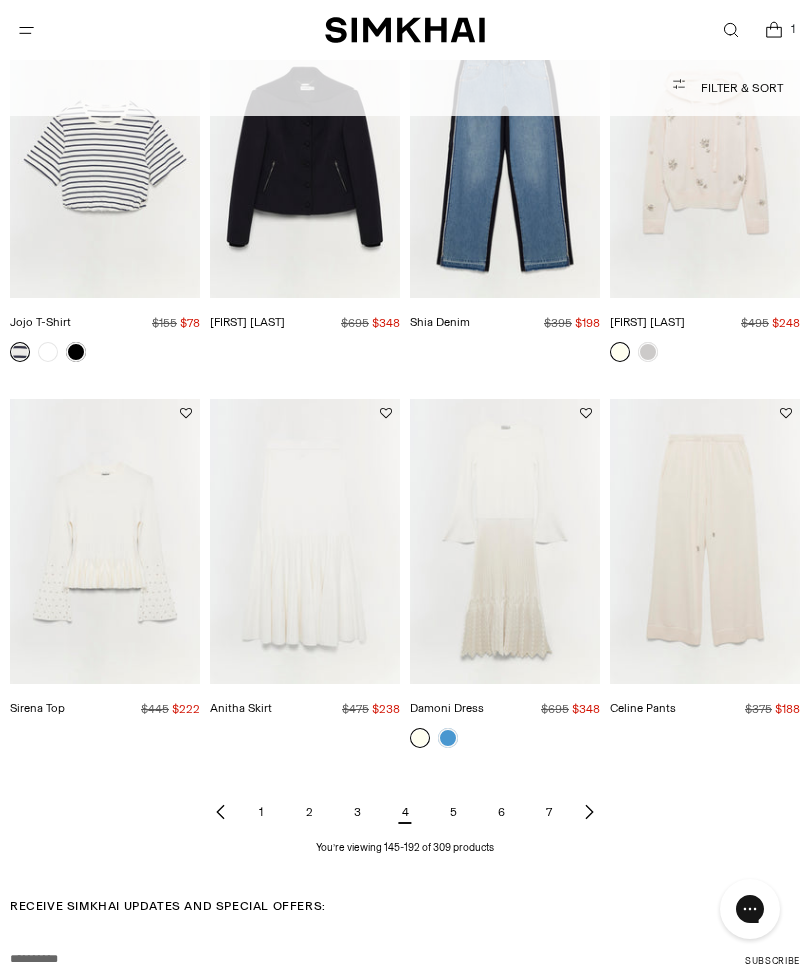 click on "5" at bounding box center (453, 812) 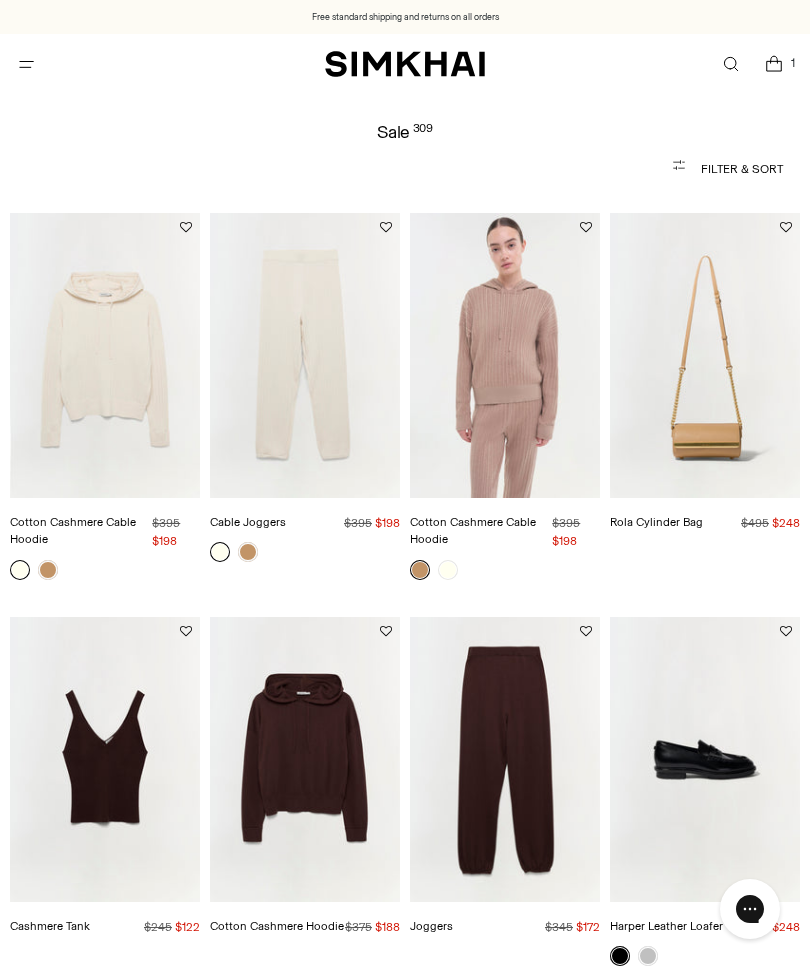 scroll, scrollTop: 0, scrollLeft: 0, axis: both 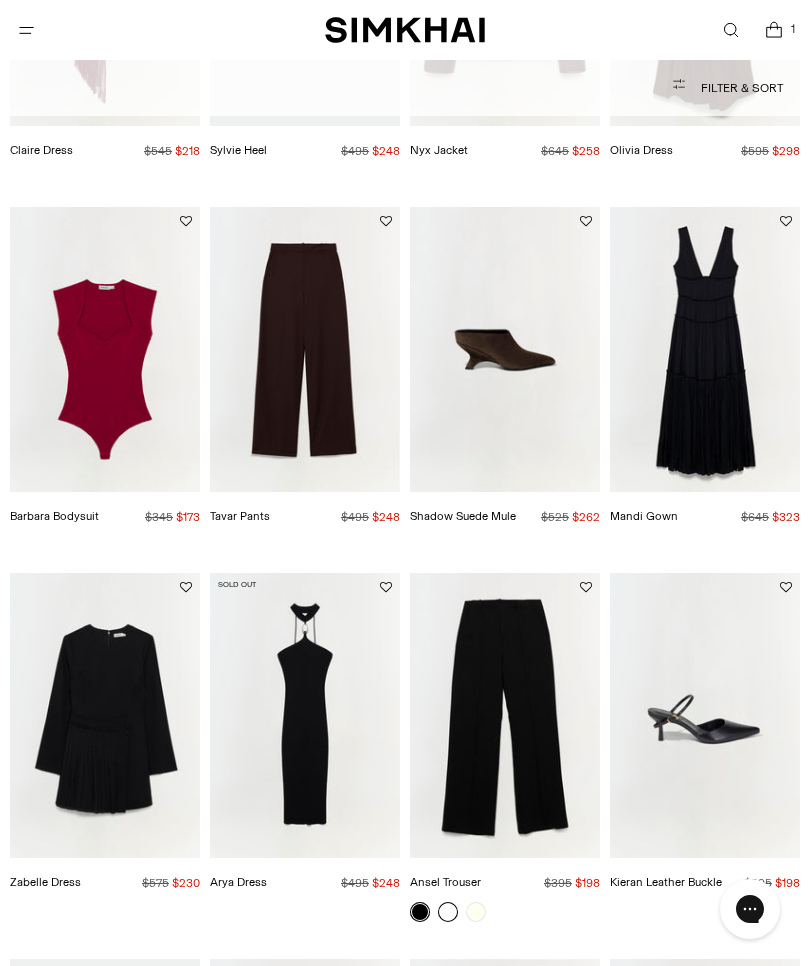 click at bounding box center (105, 349) 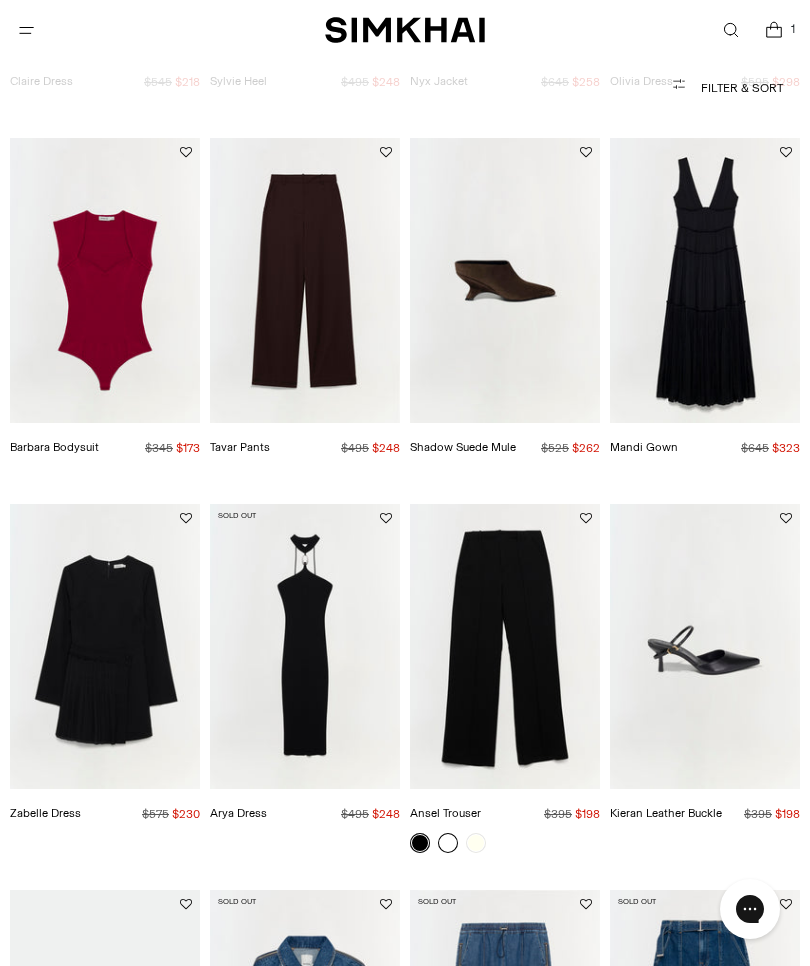 click at bounding box center (505, 1032) 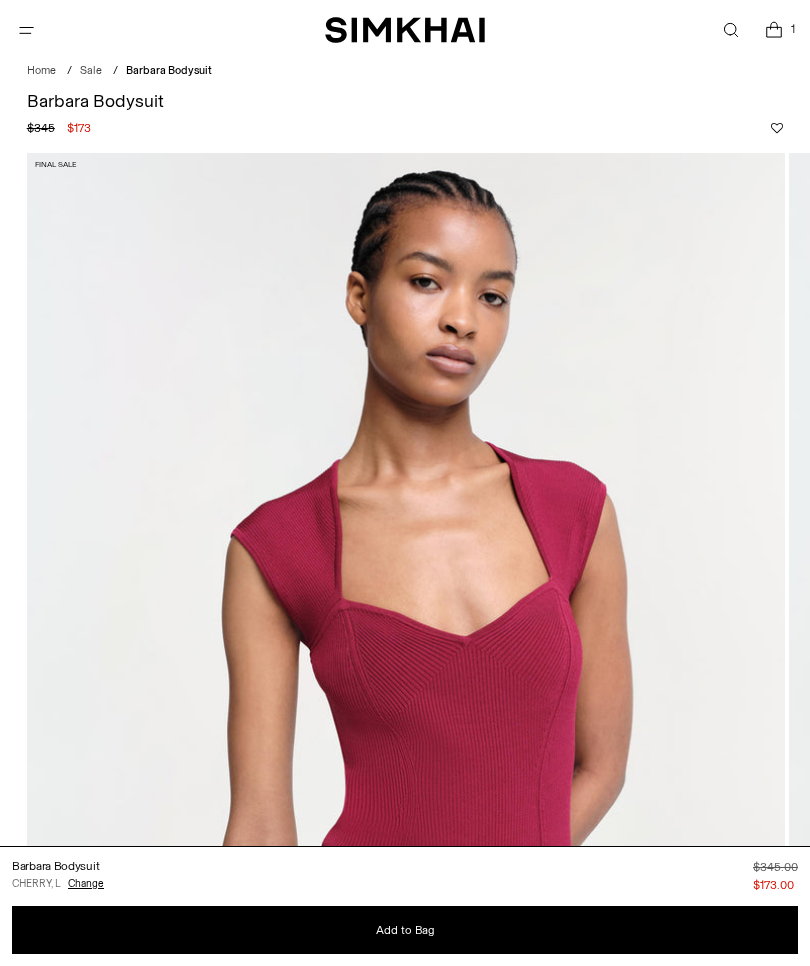 scroll, scrollTop: 269, scrollLeft: 0, axis: vertical 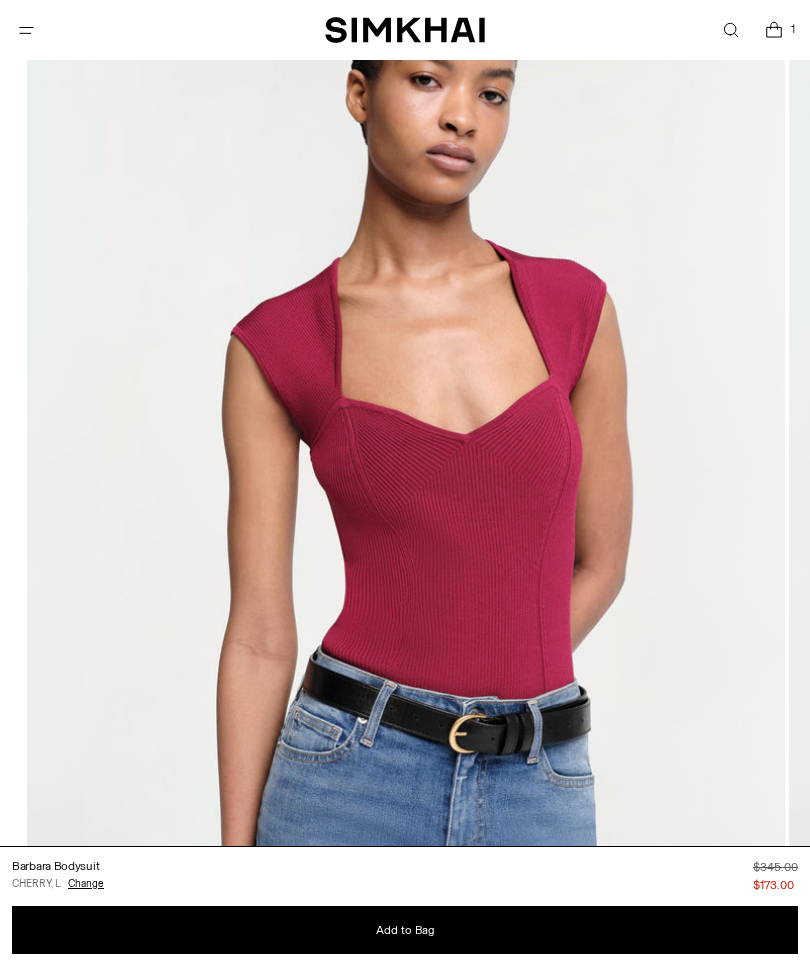 click at bounding box center (170, 30) 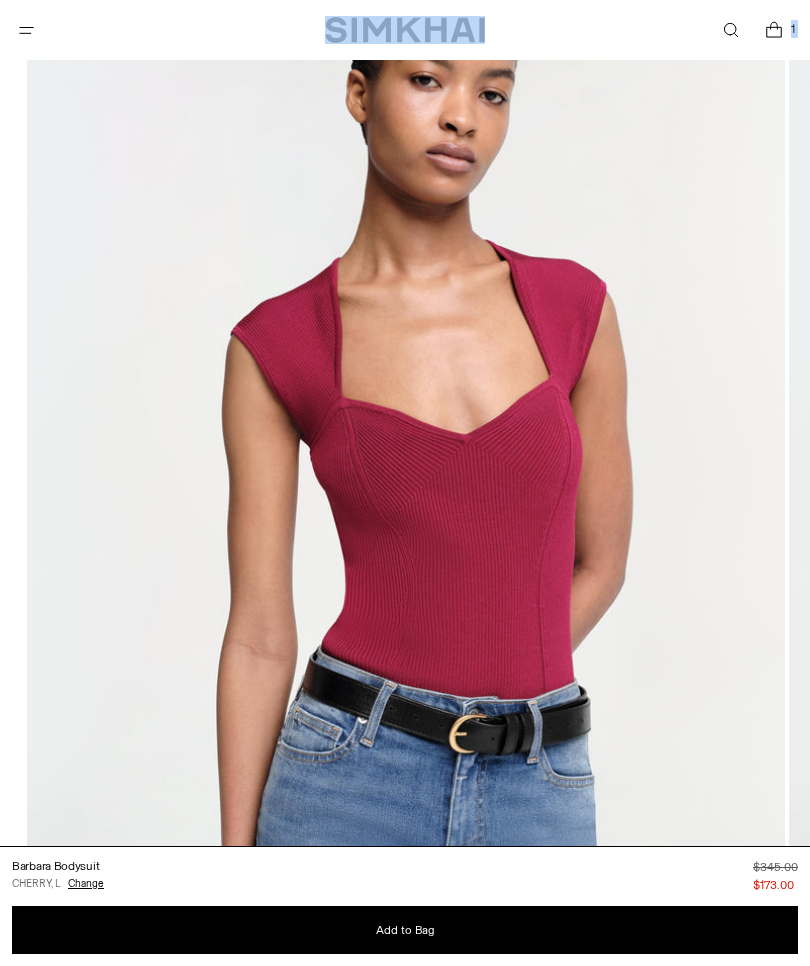 scroll, scrollTop: 0, scrollLeft: 0, axis: both 